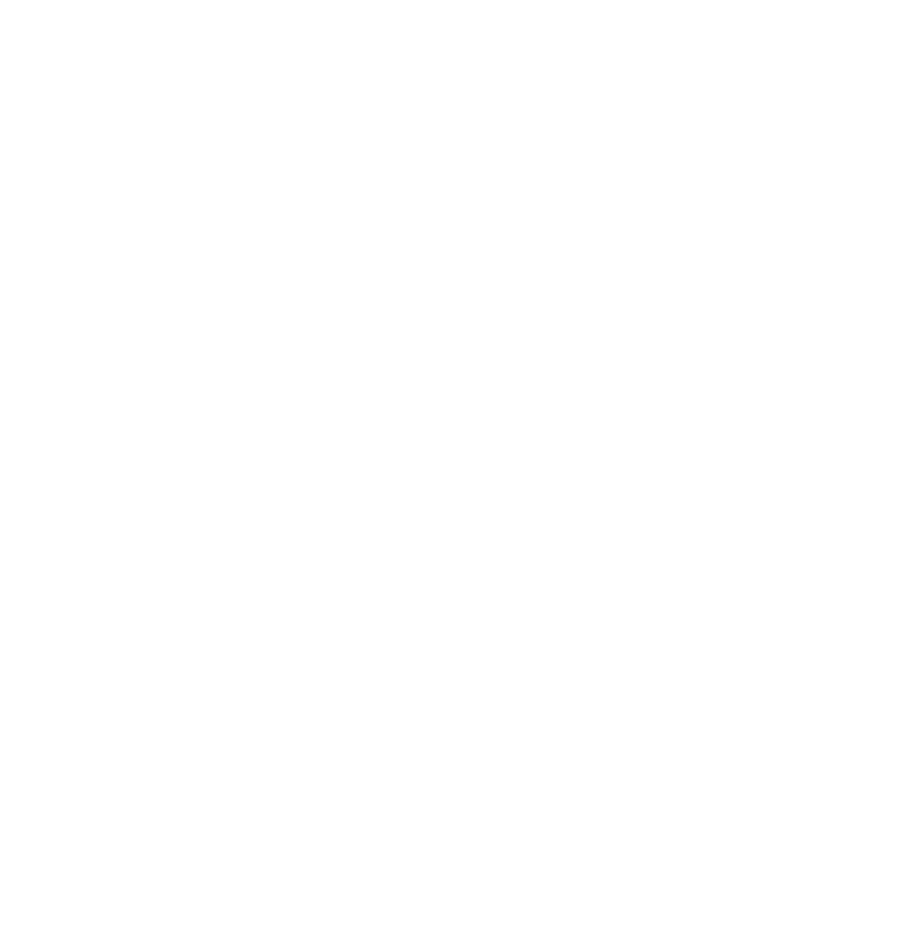scroll, scrollTop: 0, scrollLeft: 0, axis: both 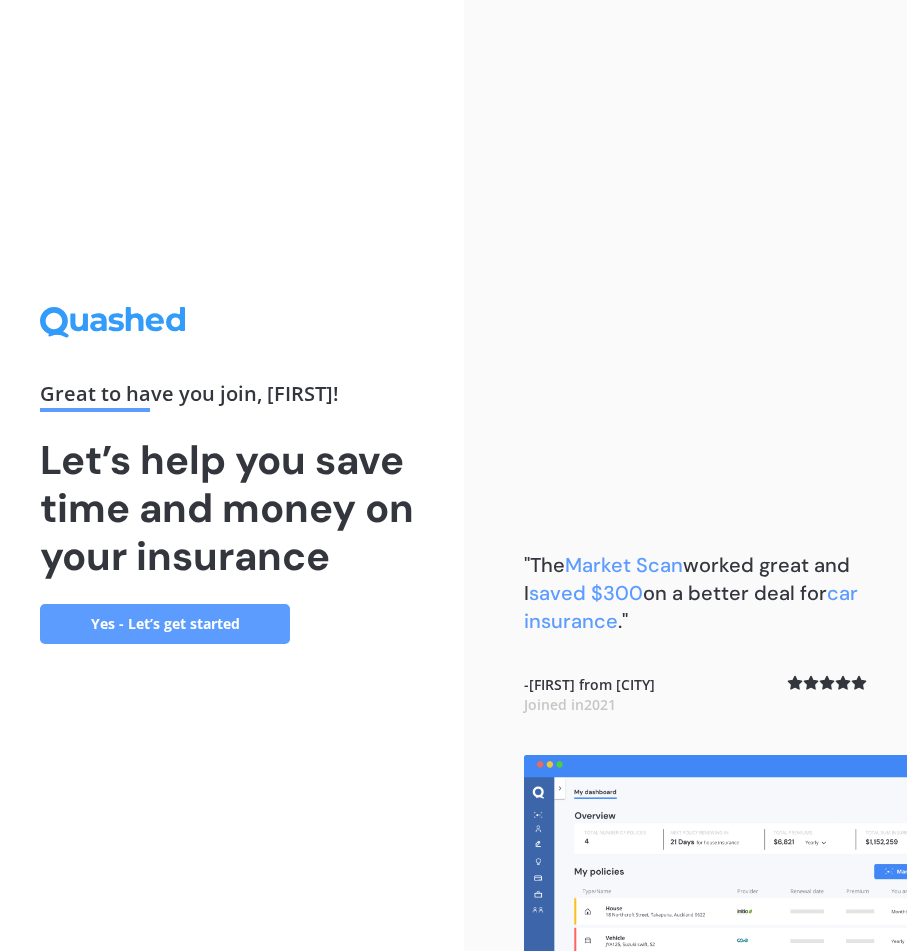 click on "Yes - Let’s get started" at bounding box center [165, 624] 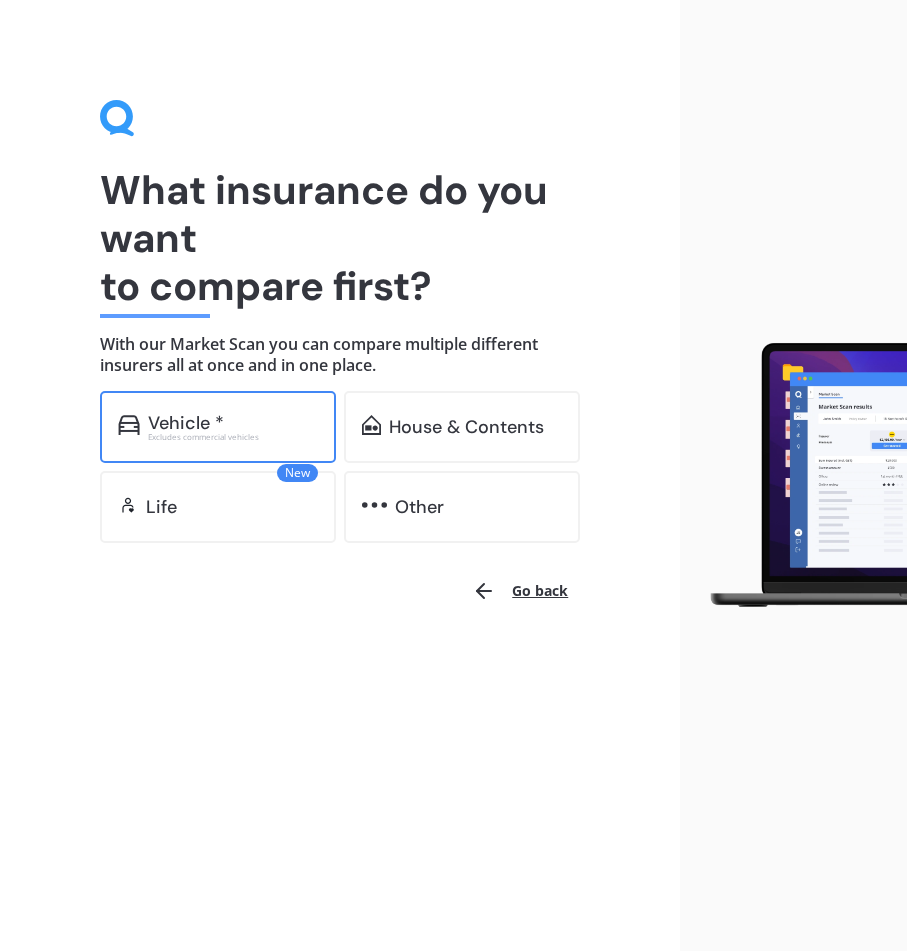 click on "Vehicle *" at bounding box center [233, 423] 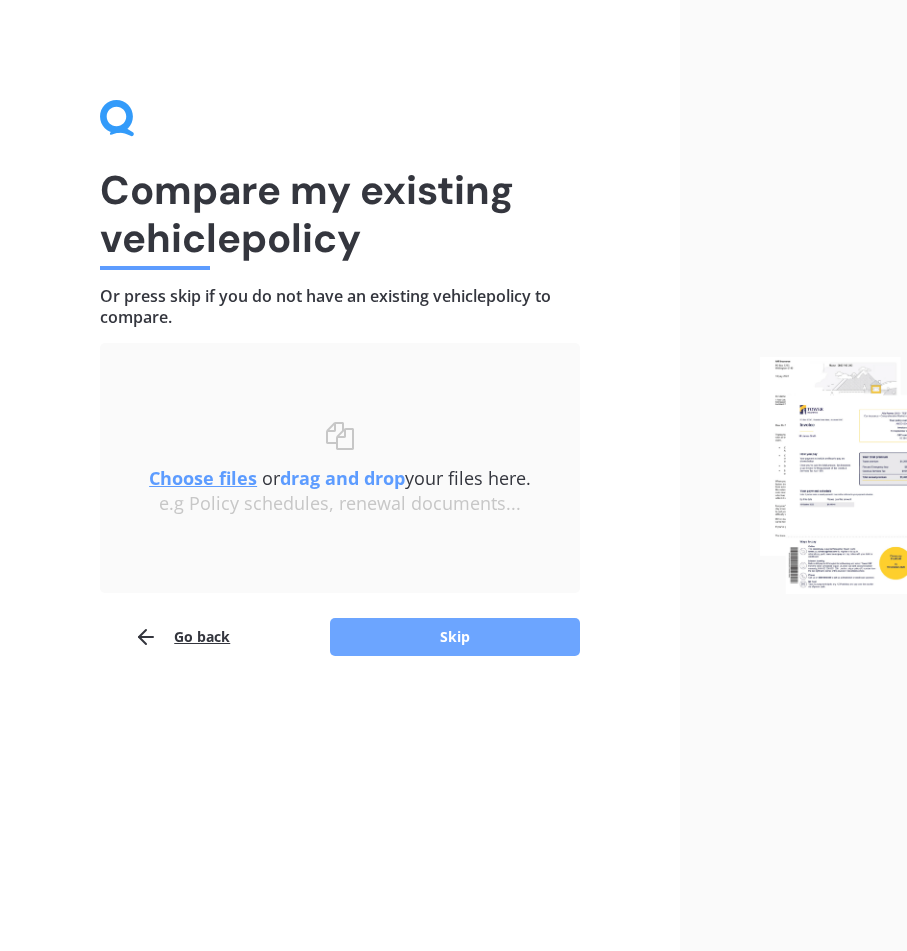 click on "Skip" at bounding box center [455, 637] 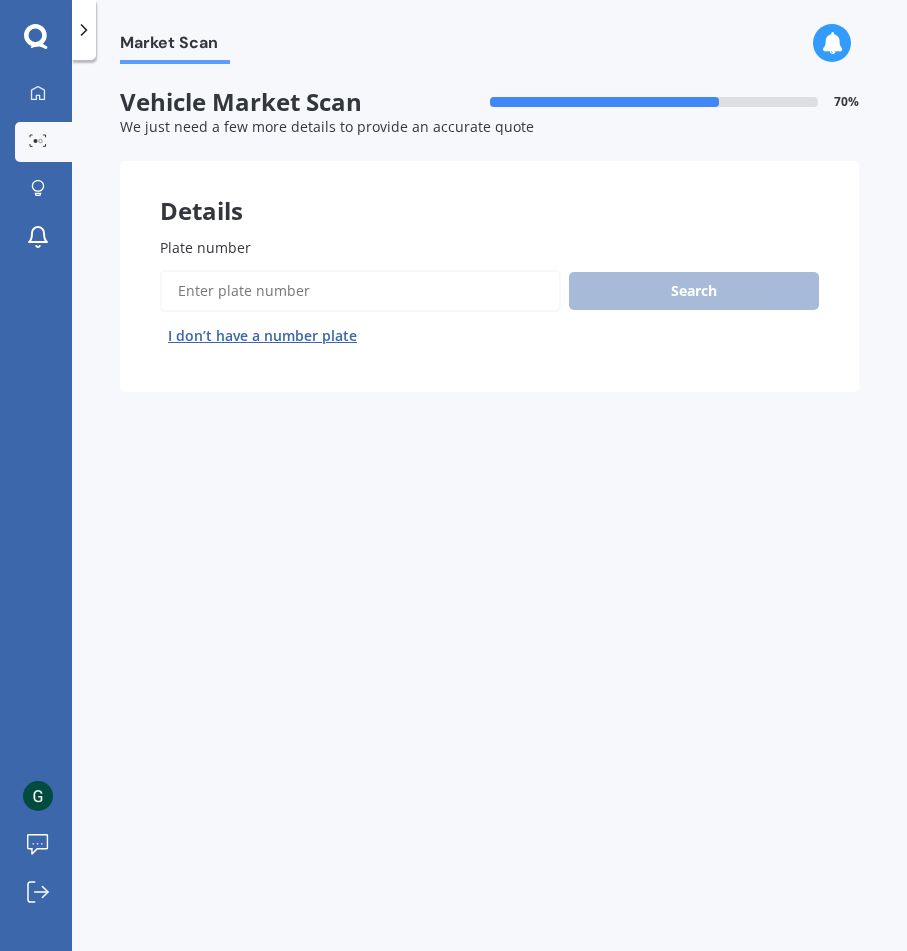 click on "Plate number" at bounding box center [360, 291] 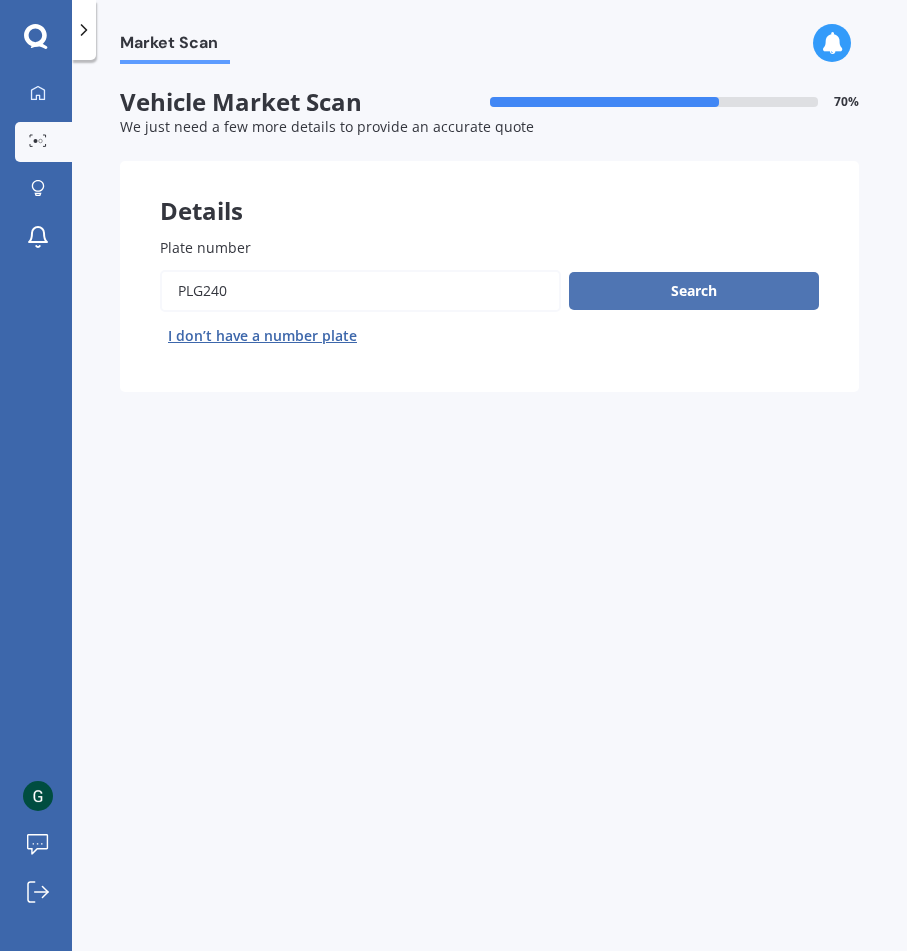 type on "plg240" 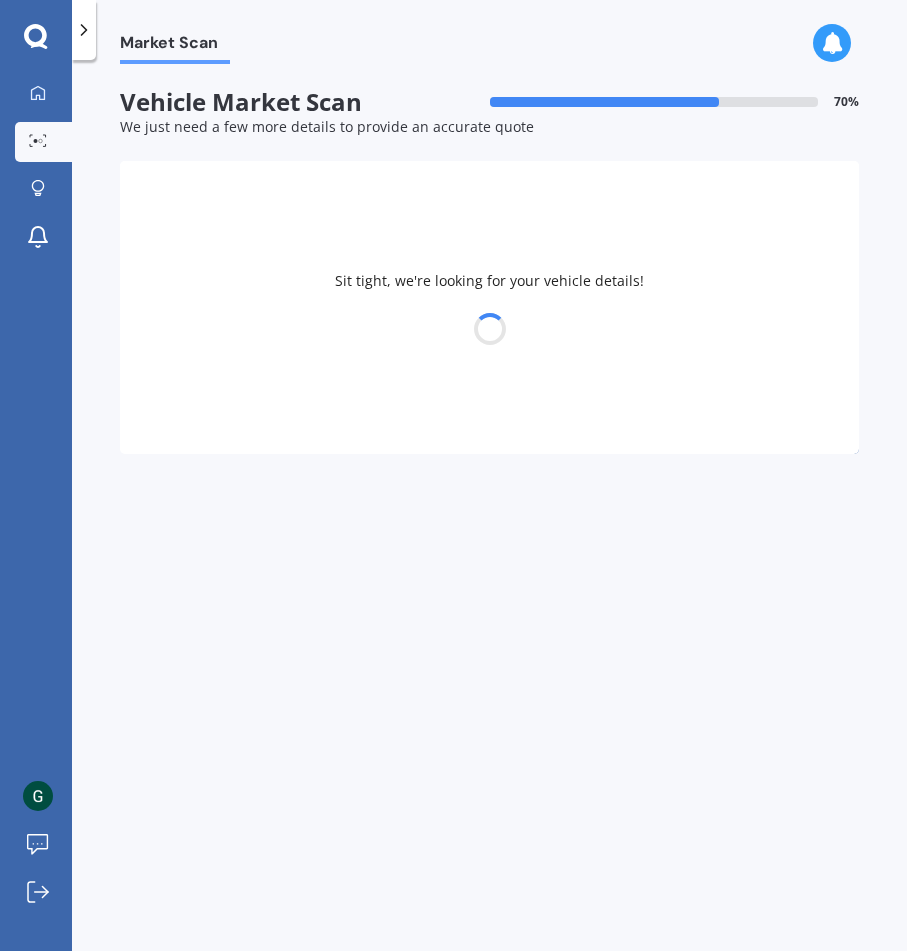 select on "BYD" 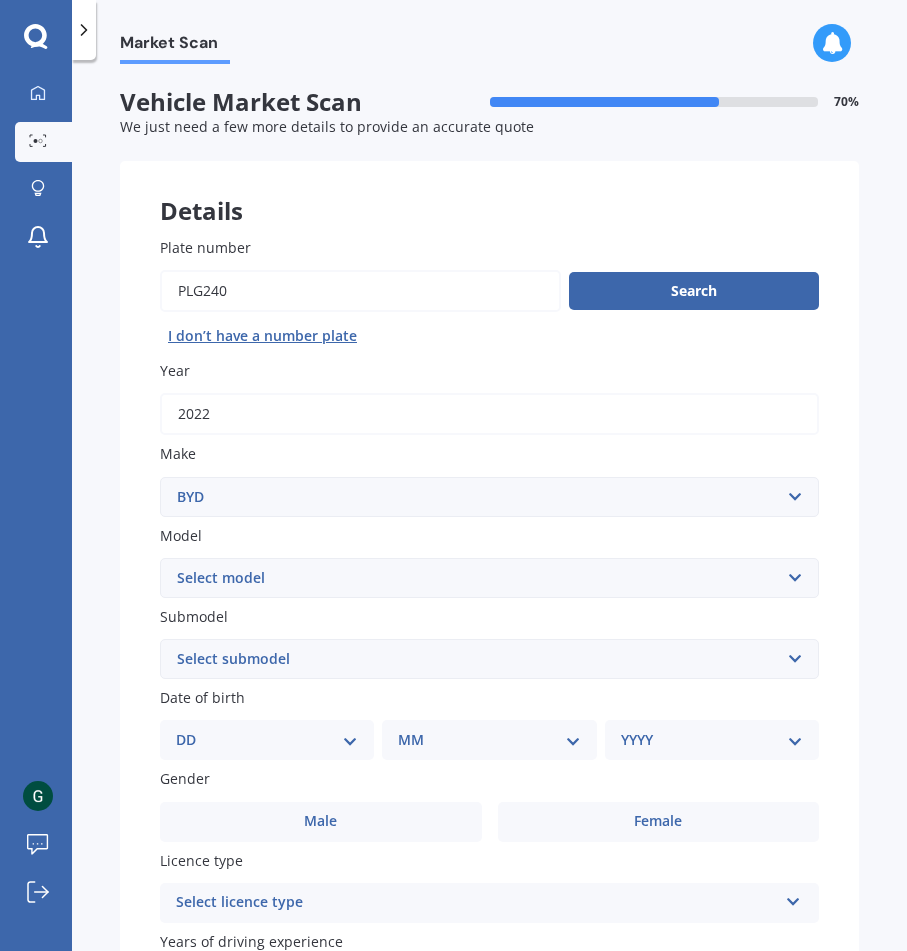click on "Select model Atto 3 Electric Dolphin SEAL SEALION 6 SHARK 6" at bounding box center (489, 578) 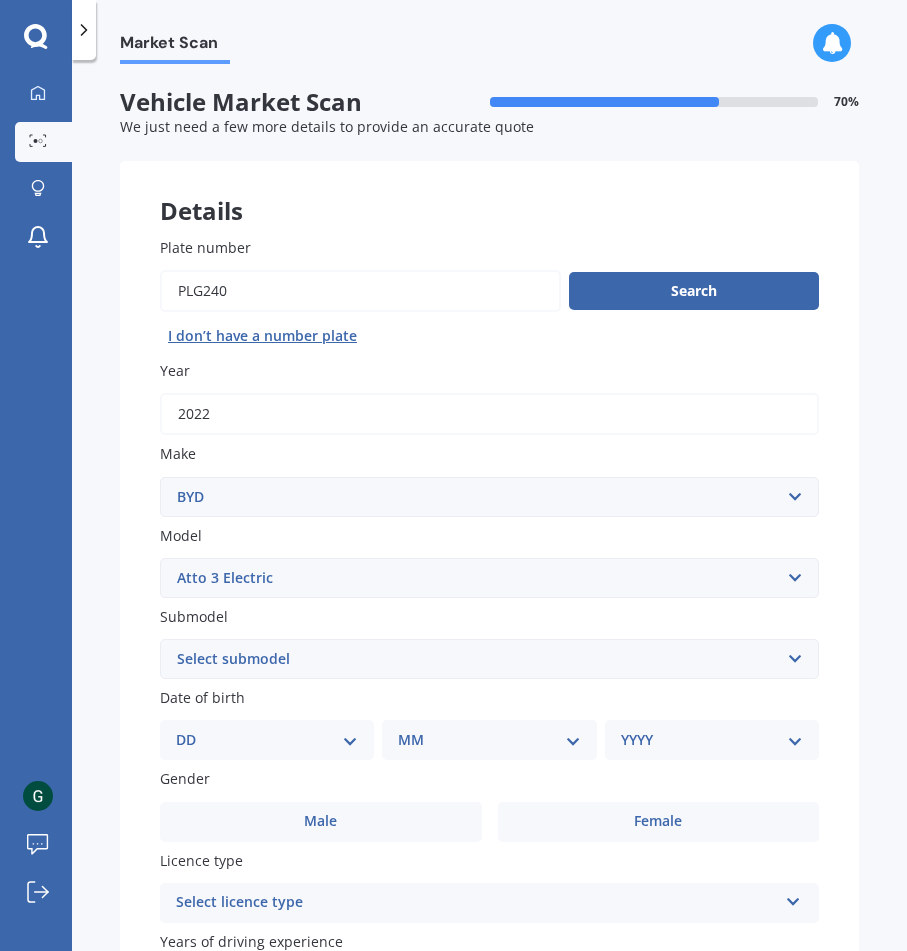 click on "Atto 3 Electric" at bounding box center [0, 0] 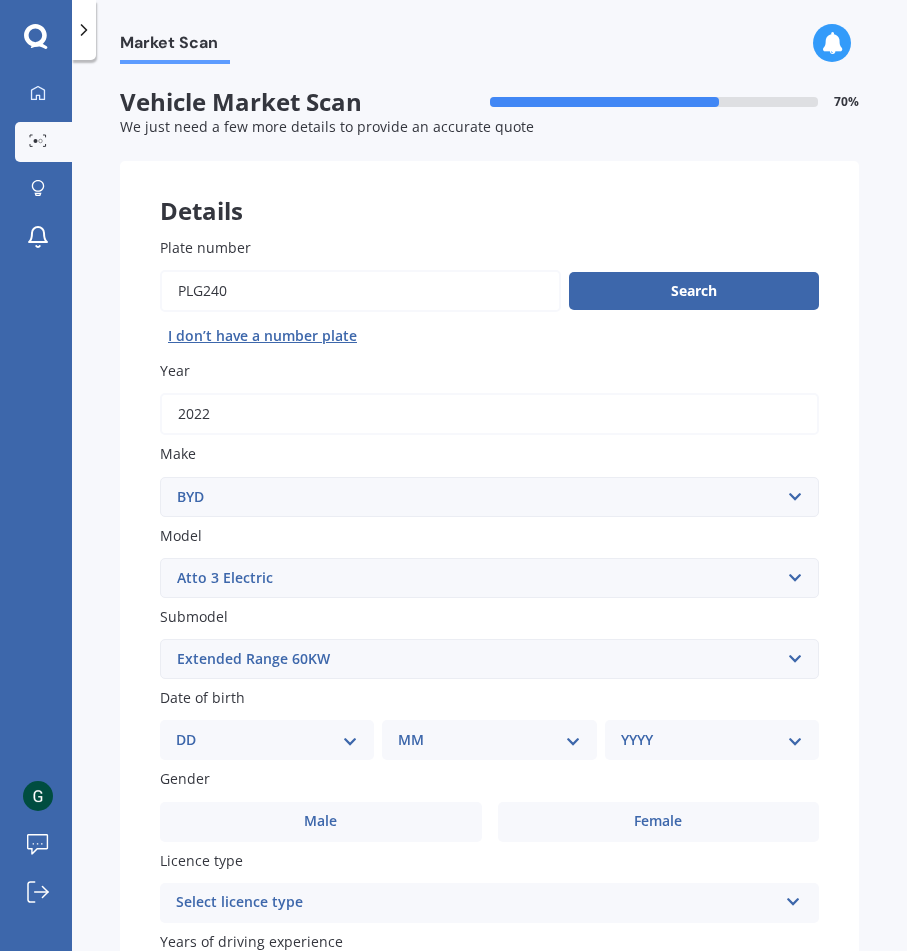 click on "Extended Range 60KW" at bounding box center [0, 0] 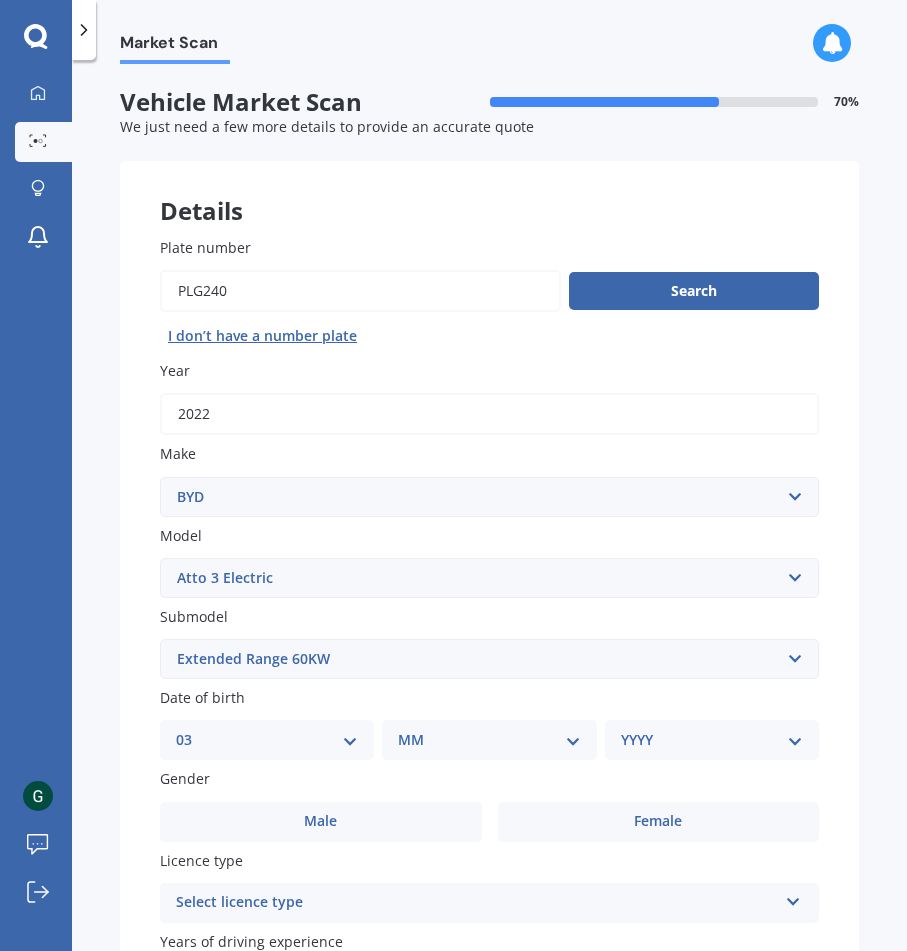 click on "03" at bounding box center (0, 0) 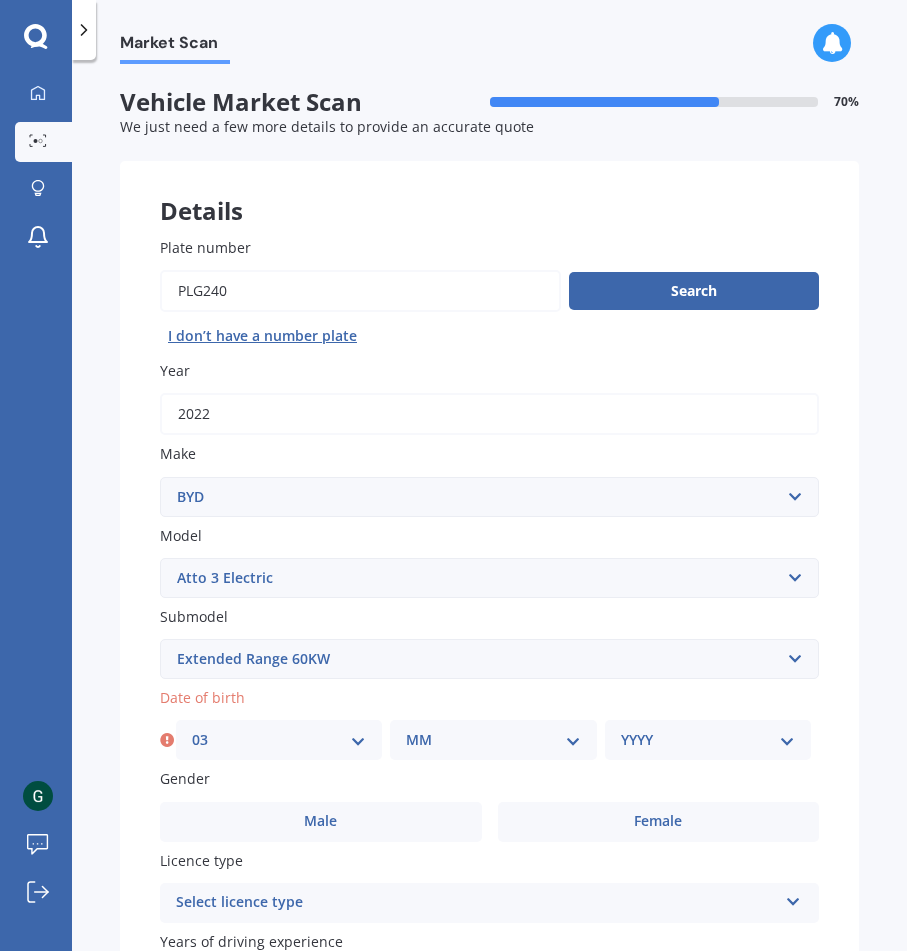click on "MM 01 02 03 04 05 06 07 08 09 10 11 12" at bounding box center (493, 740) 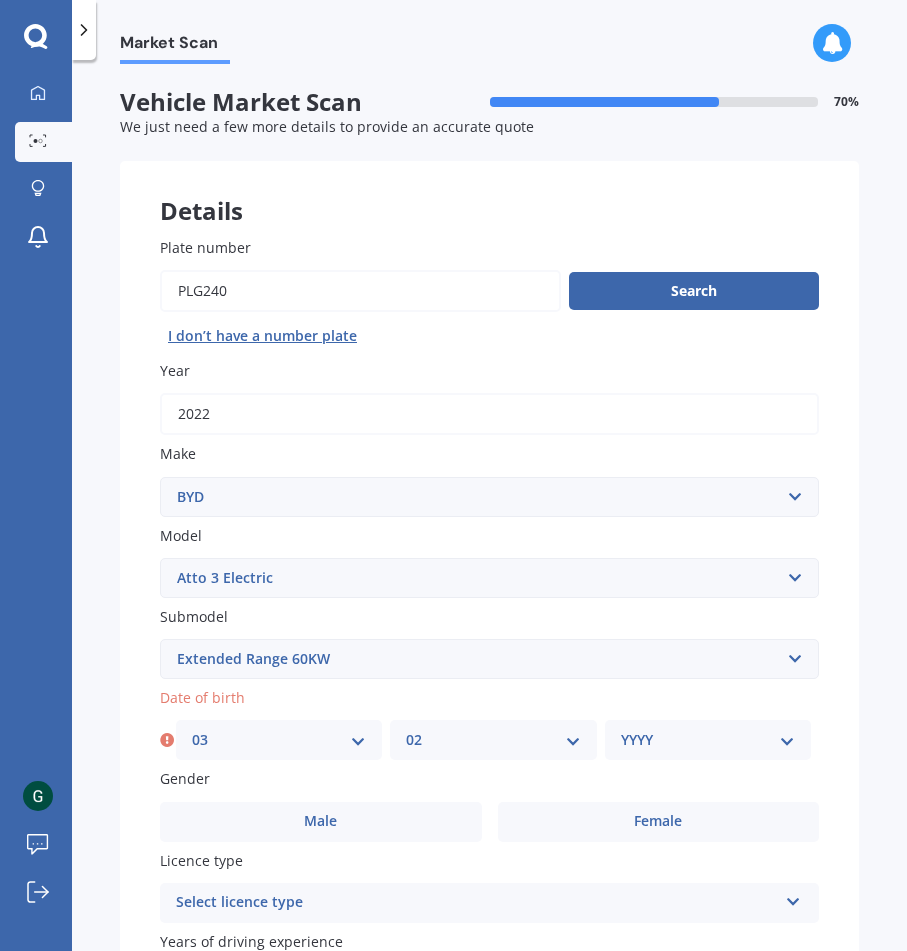 click on "02" at bounding box center (0, 0) 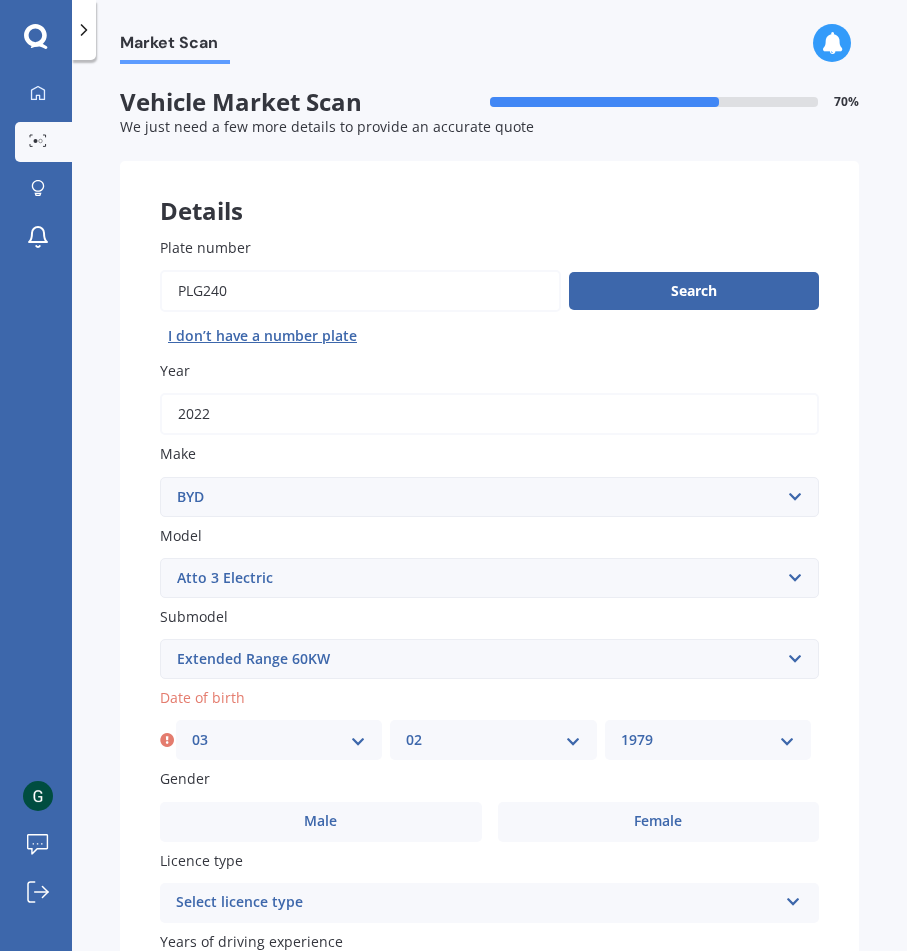 click on "1979" at bounding box center (0, 0) 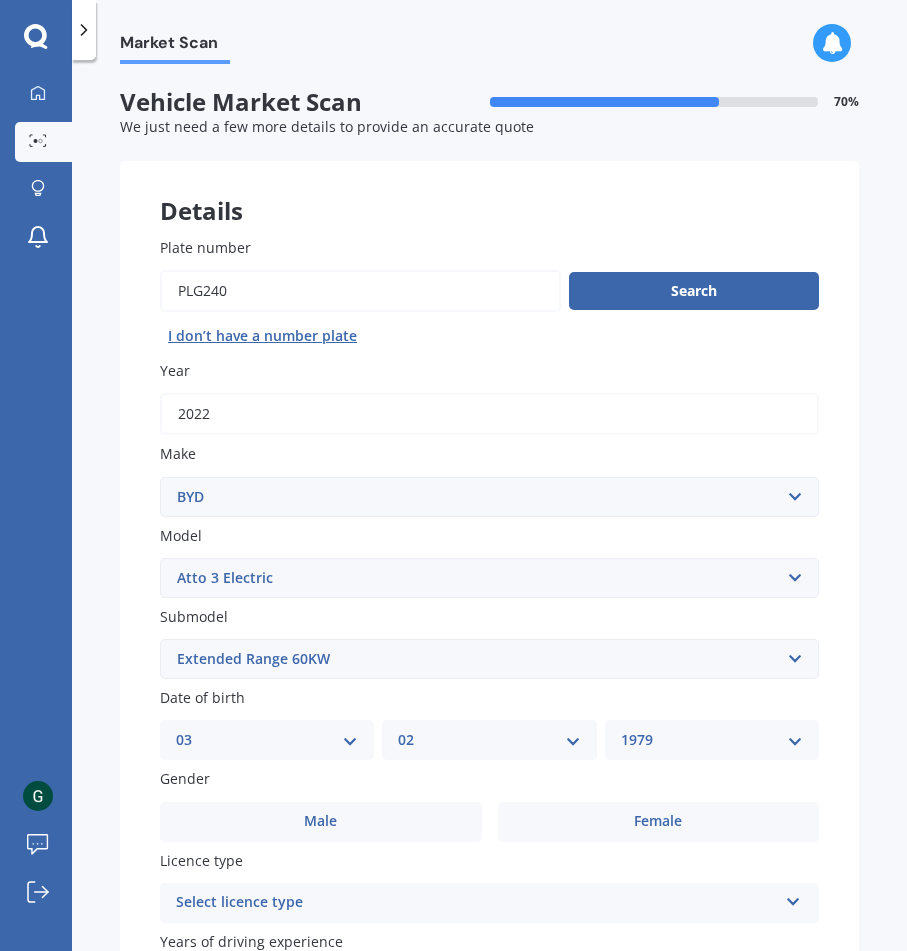 click on "Plate number Search I don’t have a number plate Year 2022 Make Select make AC ALFA ROMEO ASTON MARTIN AUDI AUSTIN BEDFORD Bentley BMW BYD CADILLAC CAN-AM CHERY CHEVROLET CHRYSLER Citroen CRUISEAIR CUPRA DAEWOO DAIHATSU DAIMLER DAMON DIAHATSU DODGE EXOCET FACTORY FIVE FERRARI FIAT Fiord FLEETWOOD FORD FOTON FRASER GEELY GENESIS GEORGIE BOY GMC GREAT WALL GWM HAVAL HILLMAN HINO HOLDEN HOLIDAY RAMBLER HONDA HUMMER HYUNDAI INFINITI ISUZU IVECO JAC JAECOO JAGUAR JEEP KGM KIA LADA LAMBORGHINI LANCIA LANDROVER LDV LEAPMOTOR LEXUS LINCOLN LOTUS LUNAR M.G M.G. MAHINDRA MASERATI MAZDA MCLAREN MERCEDES AMG Mercedes Benz MERCEDES-AMG MERCURY MINI Mitsubishi MORGAN MORRIS NEWMAR Nissan OMODA OPEL OXFORD PEUGEOT Plymouth Polestar PONTIAC PORSCHE PROTON RAM Range Rover Rayne RENAULT ROLLS ROYCE ROVER SAAB SATURN SHELBY SKODA SMART SSANGYONG SUBARU SUZUKI TATA TESLA TIFFIN Toyota TRIUMPH TVR Vauxhall VOLKSWAGEN VOLVO WESTFIELD WINNEBAGO ZX Model Select model Atto 3 Electric Dolphin SEAL SEALION 6 SHARK 6 Submodel DD" at bounding box center (489, 649) 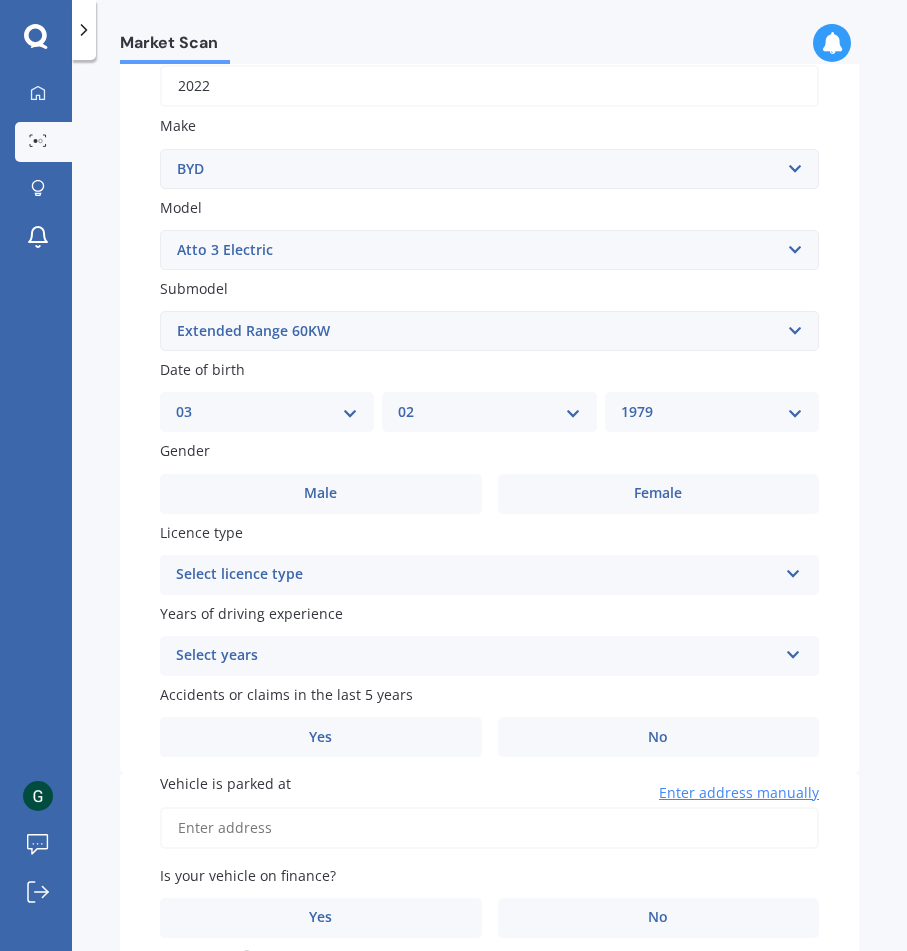 scroll, scrollTop: 342, scrollLeft: 0, axis: vertical 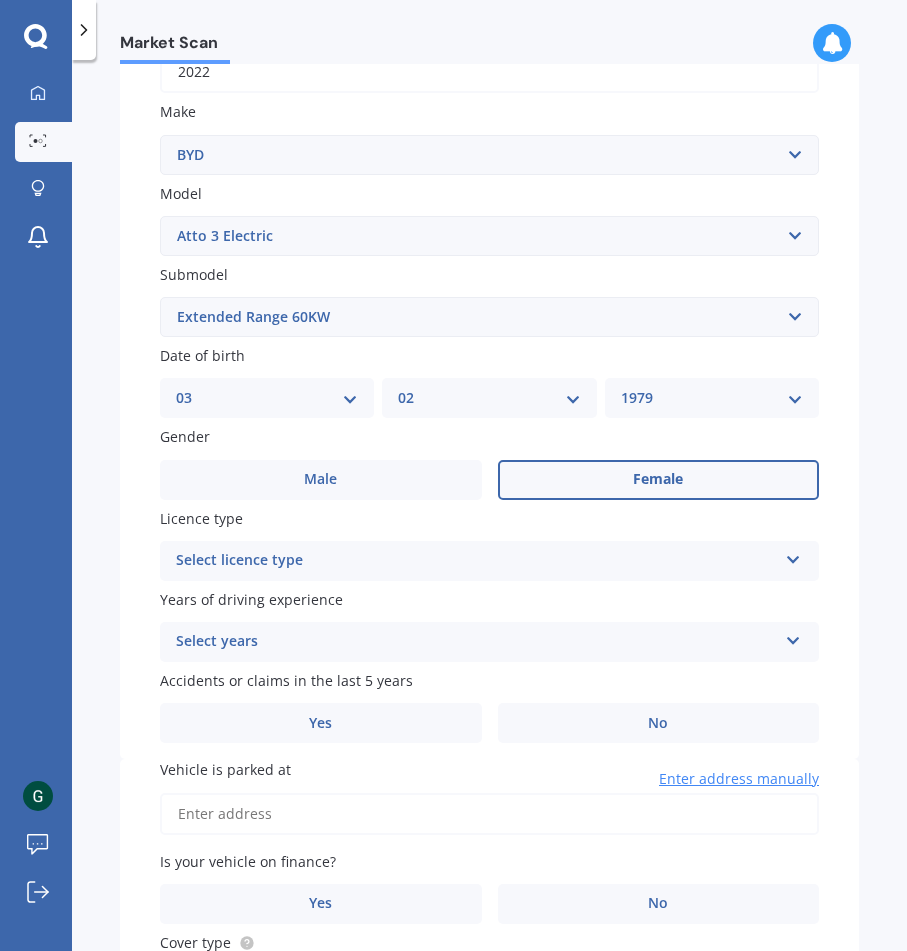click on "Female" at bounding box center [659, 480] 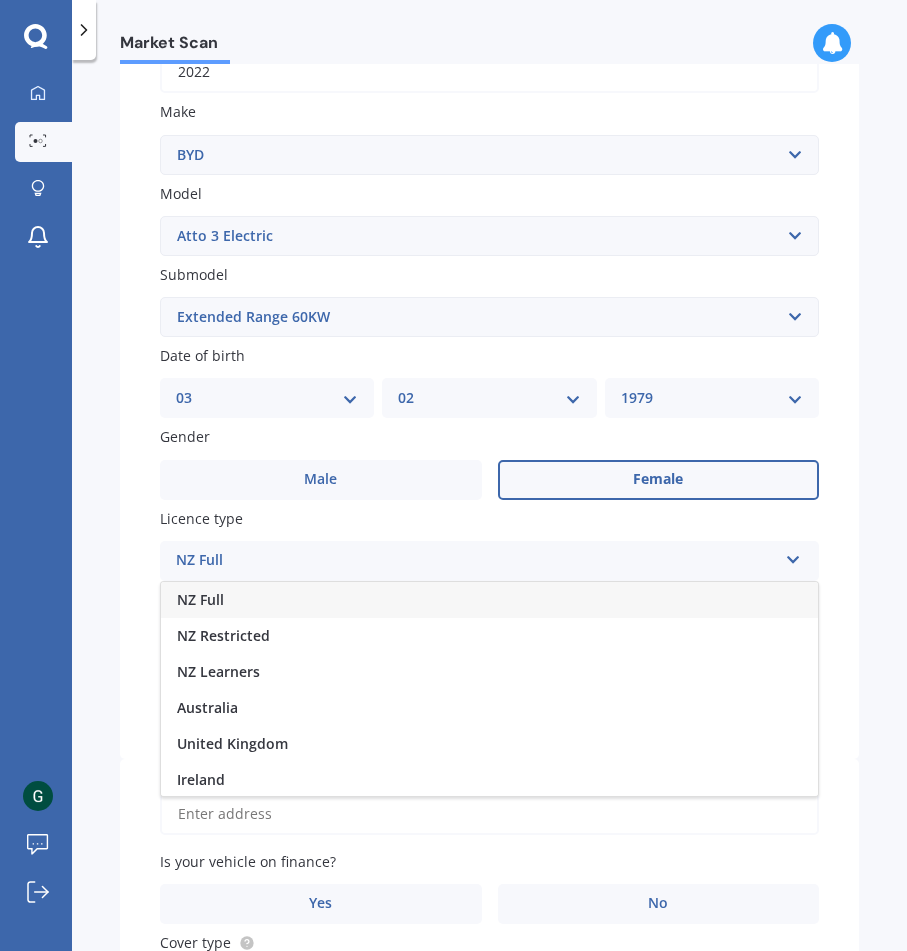 click on "NZ Full" at bounding box center (489, 600) 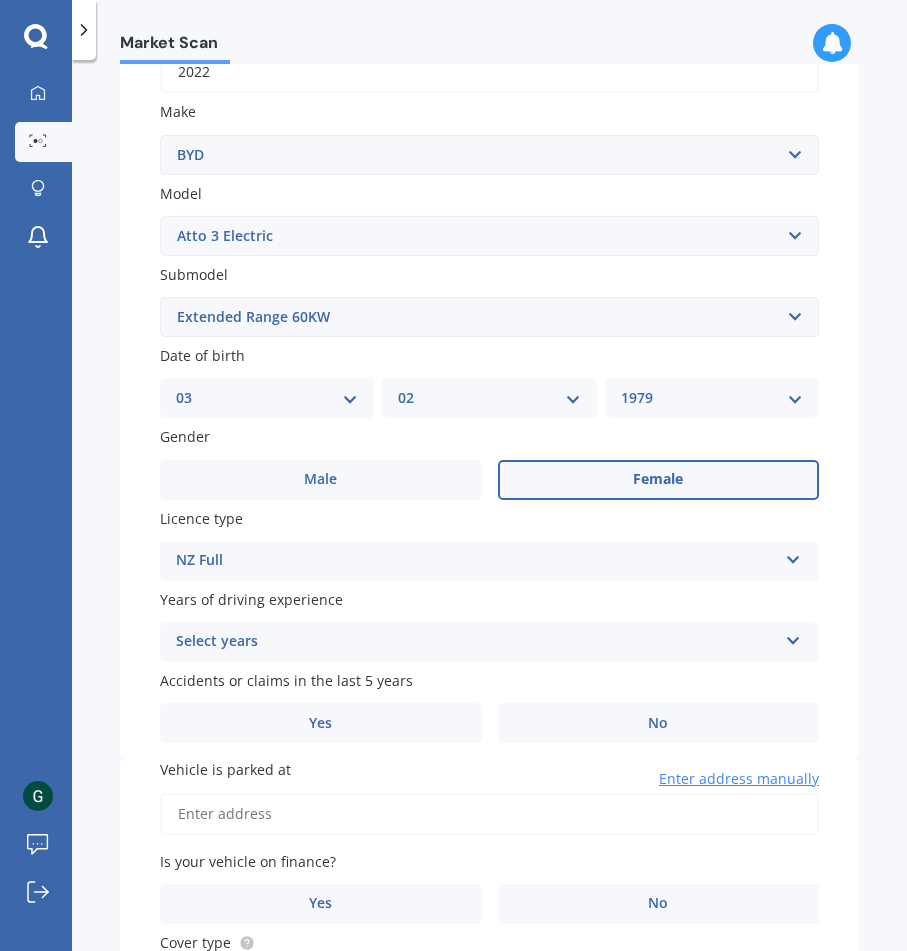 click on "Select years" at bounding box center (476, 642) 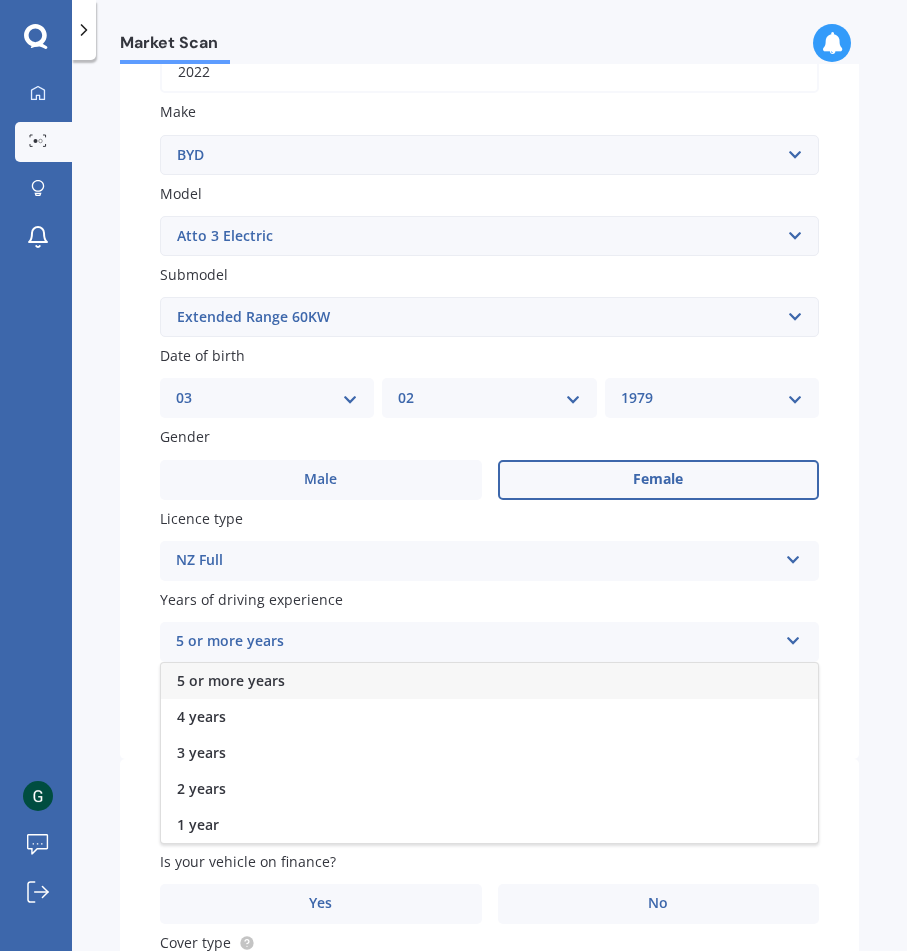 click on "5 or more years" at bounding box center [231, 680] 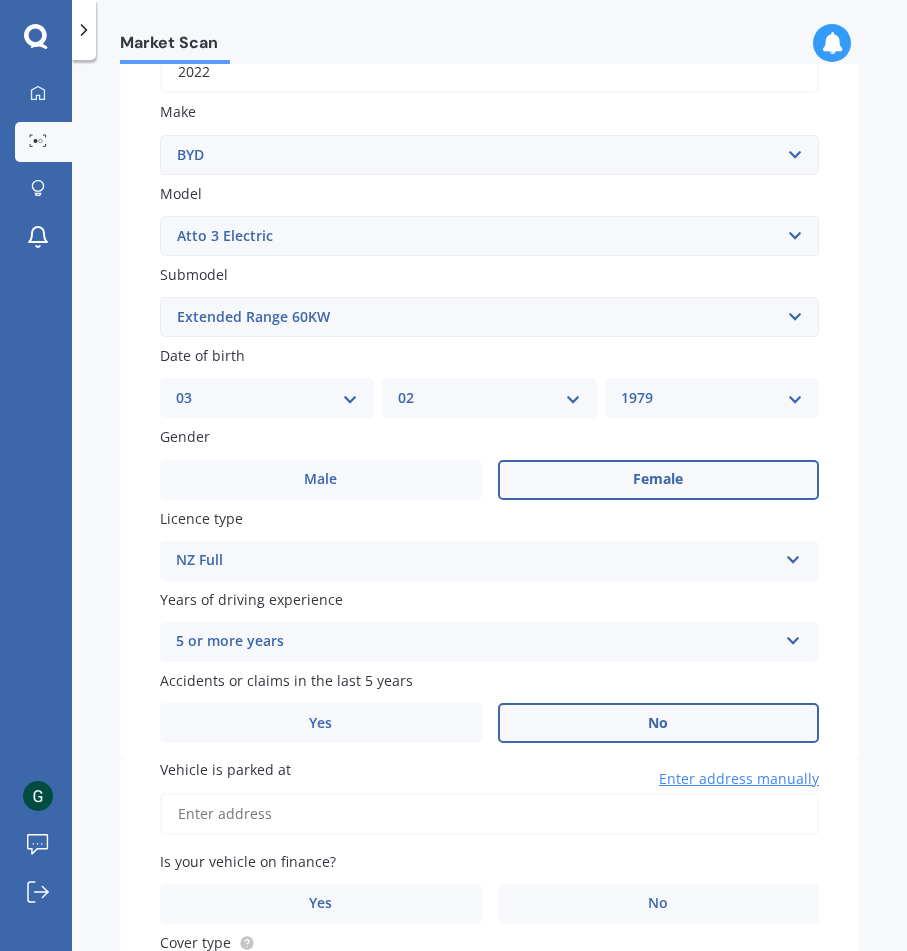 click on "No" at bounding box center [659, 723] 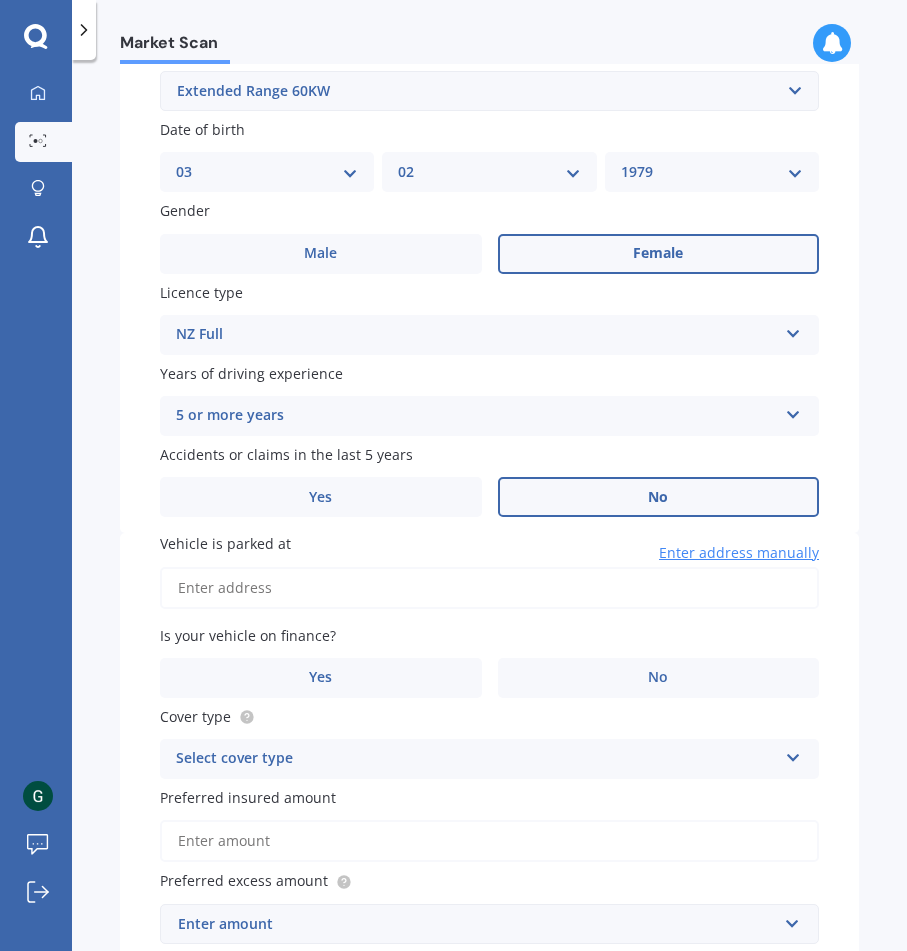 scroll, scrollTop: 570, scrollLeft: 0, axis: vertical 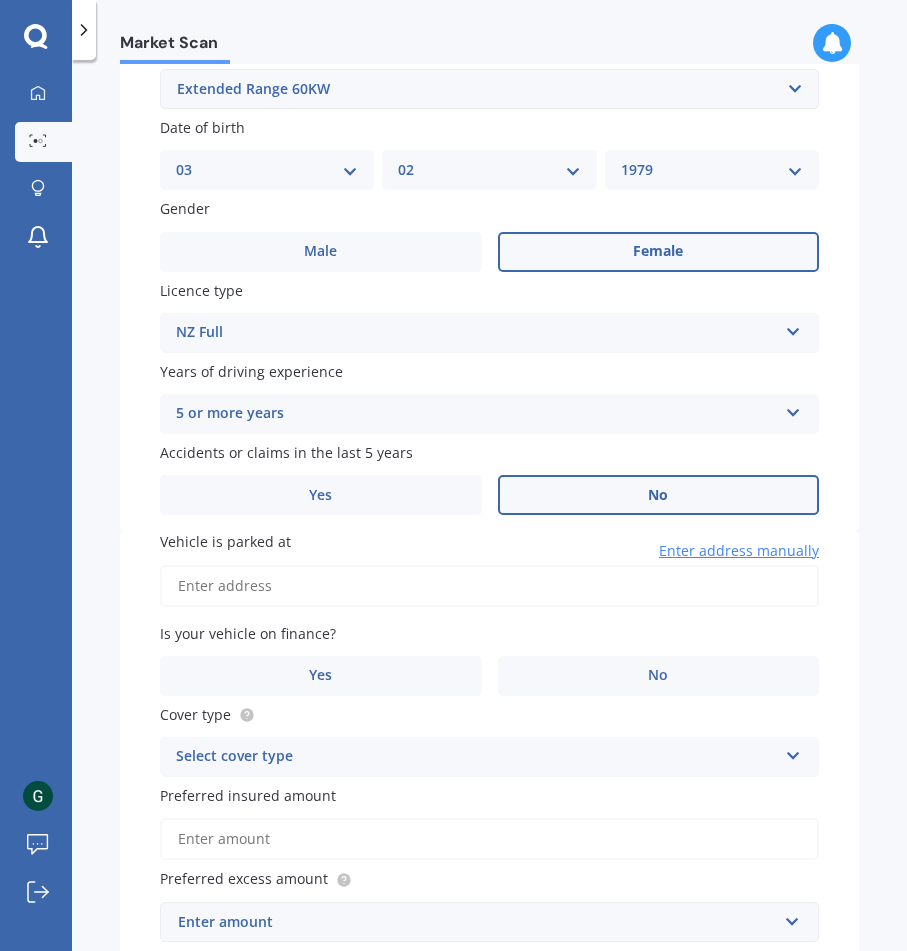 click on "Vehicle is parked at" at bounding box center (489, 586) 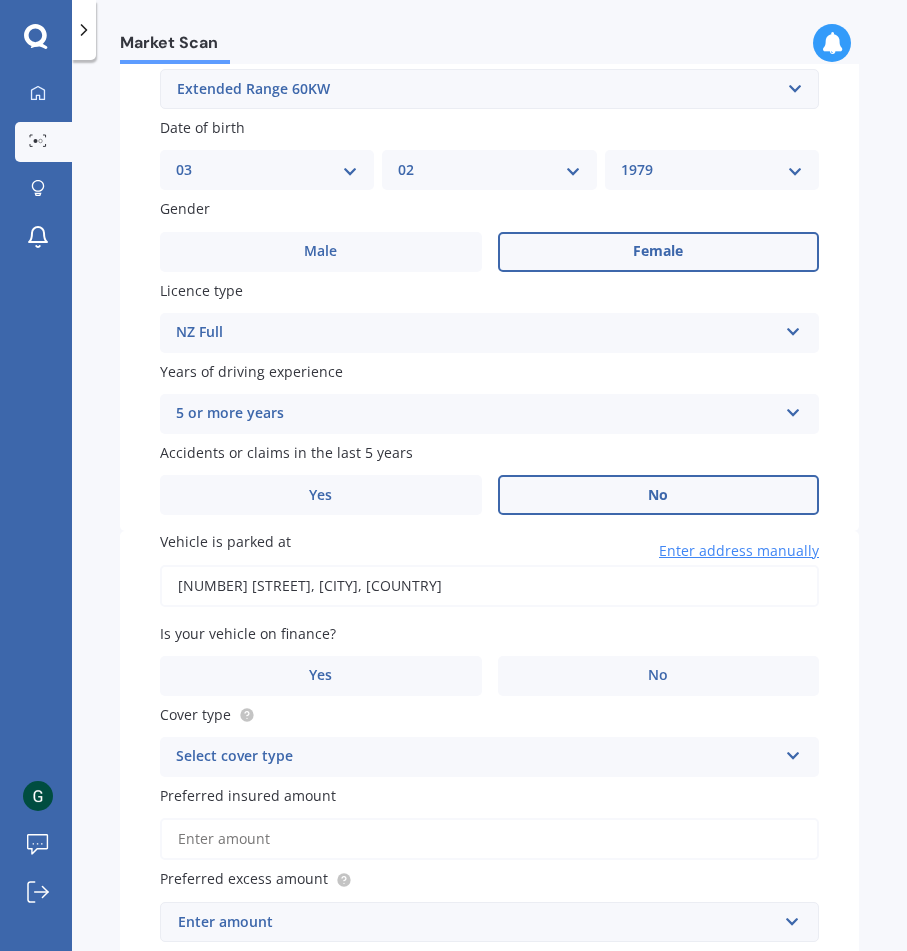 type on "[NUMBER] [STREET], [CITY] [POSTAL_CODE]" 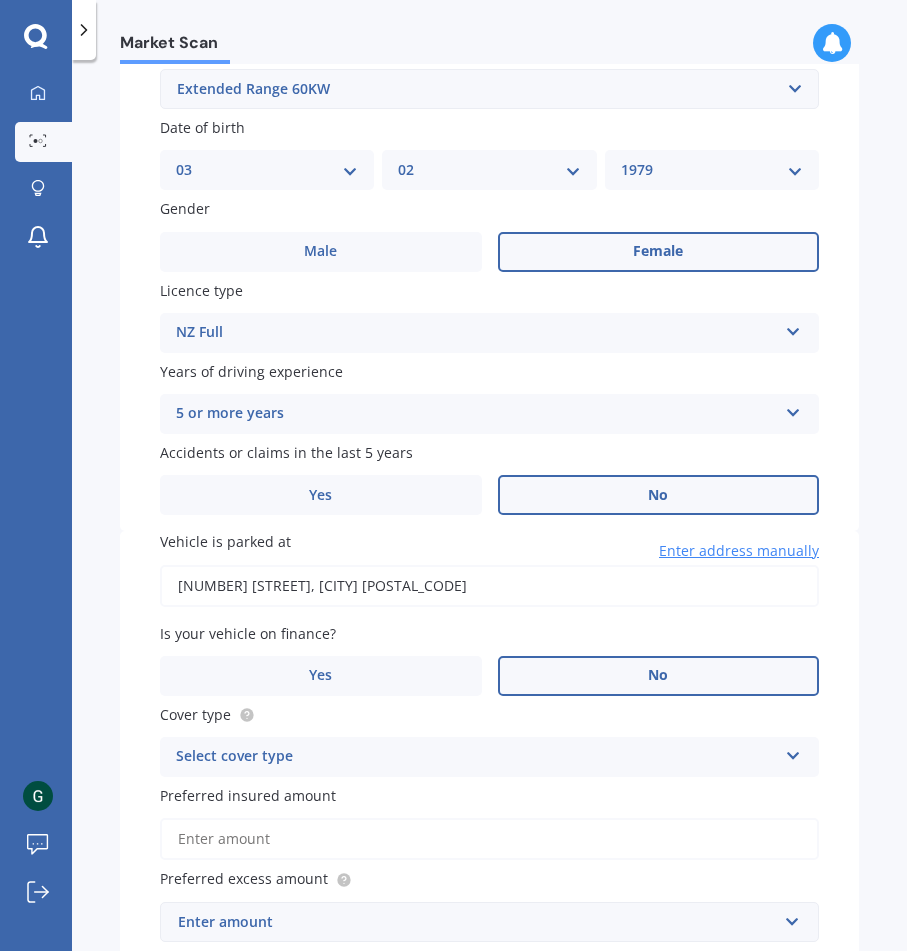 click on "No" at bounding box center (659, 676) 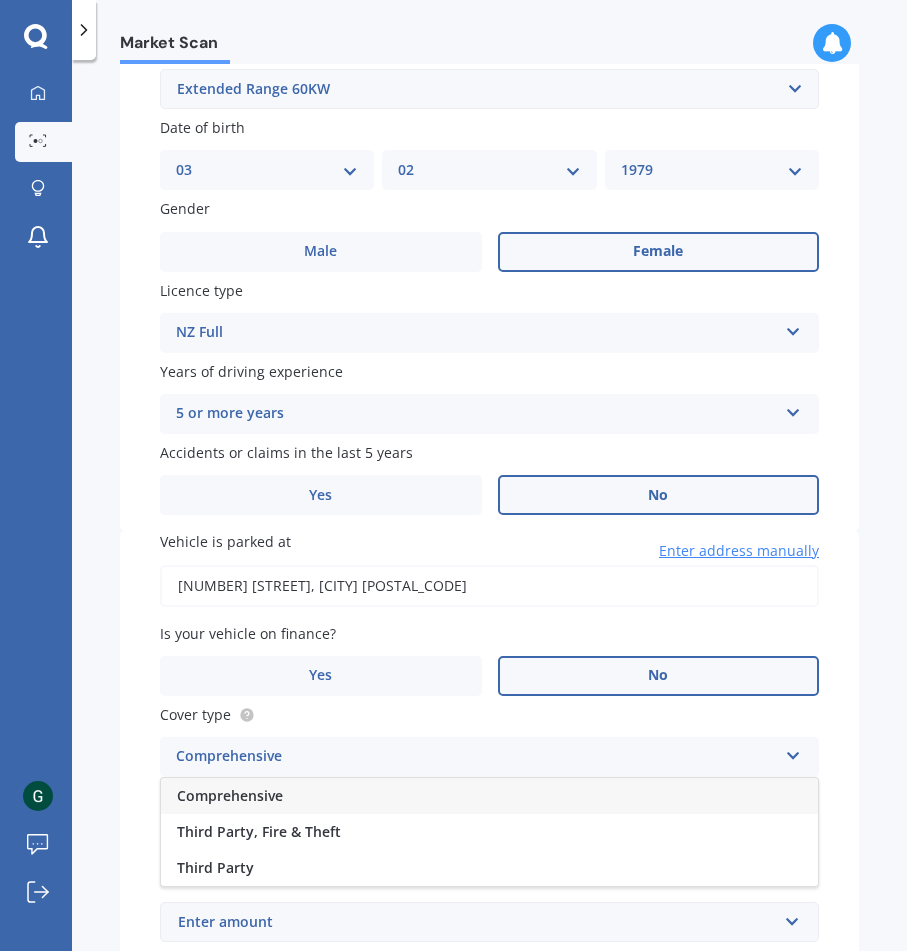 click on "Comprehensive" at bounding box center [489, 796] 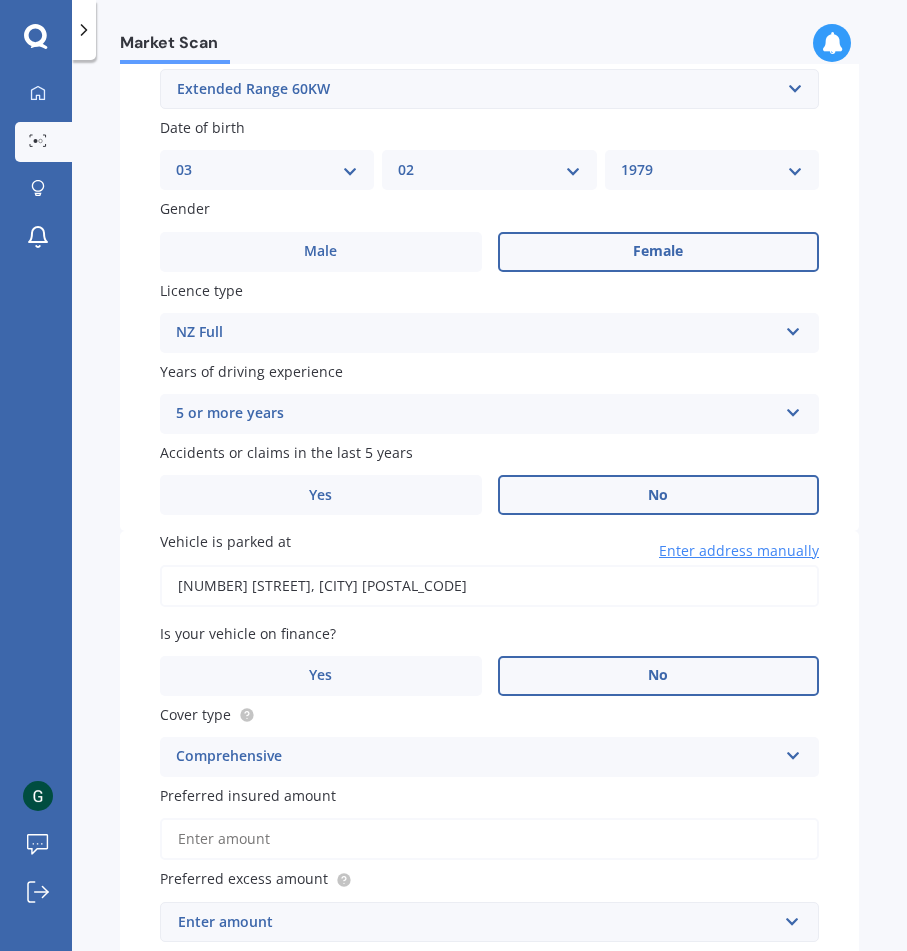 click on "Market Scan Vehicle Market Scan 70 % We just need a few more details to provide an accurate quote Details Plate number Search I don’t have a number plate Year 2022 Make Select make AC ALFA ROMEO ASTON MARTIN AUDI AUSTIN BEDFORD Bentley BMW BYD CADILLAC CAN-AM CHERY CHEVROLET CHRYSLER Citroen CRUISEAIR CUPRA DAEWOO DAIHATSU DAIMLER DAMON DIAHATSU DODGE EXOCET FACTORY FIVE FERRARI FIAT Fiord FLEETWOOD FORD FOTON FRASER GEELY GENESIS GEORGIE BOY GMC GREAT WALL GWM HAVAL HILLMAN HINO HOLDEN HOLIDAY RAMBLER HONDA HUMMER HYUNDAI INFINITI ISUZU IVECO JAC JAECOO JAGUAR JEEP KGM KIA LADA LAMBORGHINI LANCIA LANDROVER LDV LEAPMOTOR LEXUS LINCOLN LOTUS LUNAR M.G M.G. MAHINDRA MASERATI MAZDA MCLAREN MERCEDES AMG Mercedes Benz MERCEDES-AMG MERCURY MINI Mitsubishi MORGAN MORRIS NEWMAR Nissan OMODA OPEL OXFORD PEUGEOT Plymouth Polestar PONTIAC PORSCHE PROTON RAM Range Rover Rayne RENAULT ROLLS ROYCE ROVER SAAB SATURN SEAT SHELBY SKODA SMART SSANGYONG SUBARU SUZUKI TATA TESLA TIFFIN Toyota TRIUMPH TVR Vauxhall VOLKSWAGEN ZX" at bounding box center [489, 509] 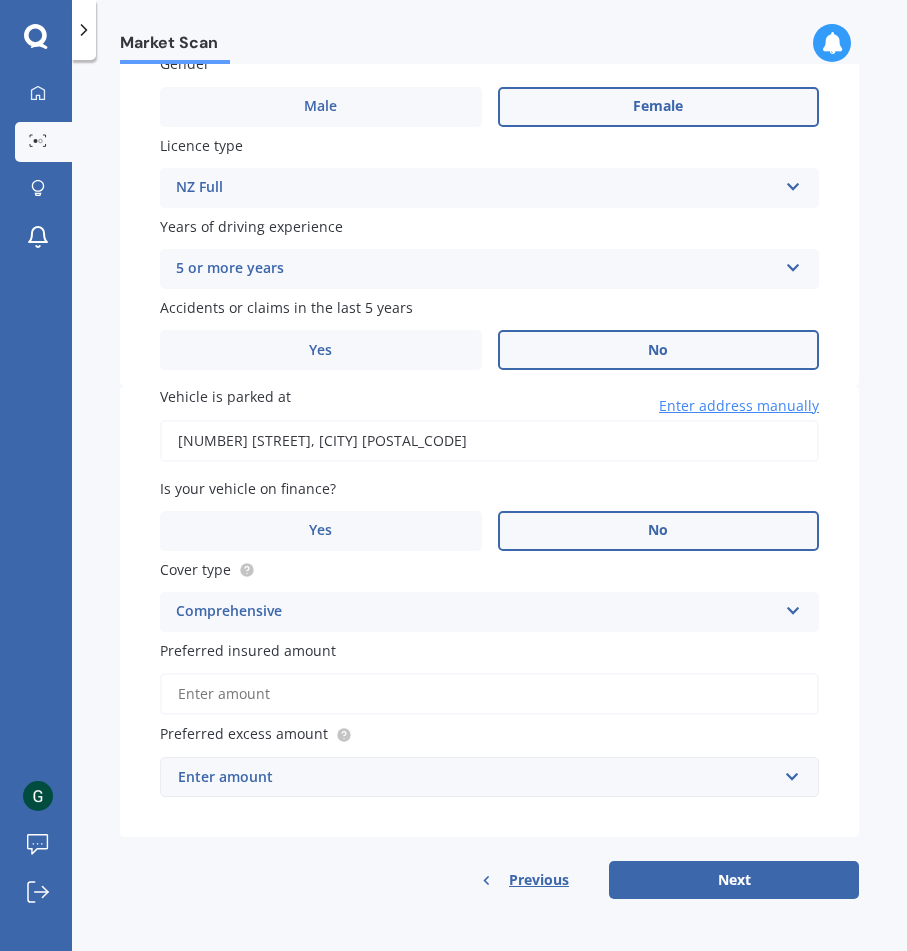 scroll, scrollTop: 722, scrollLeft: 0, axis: vertical 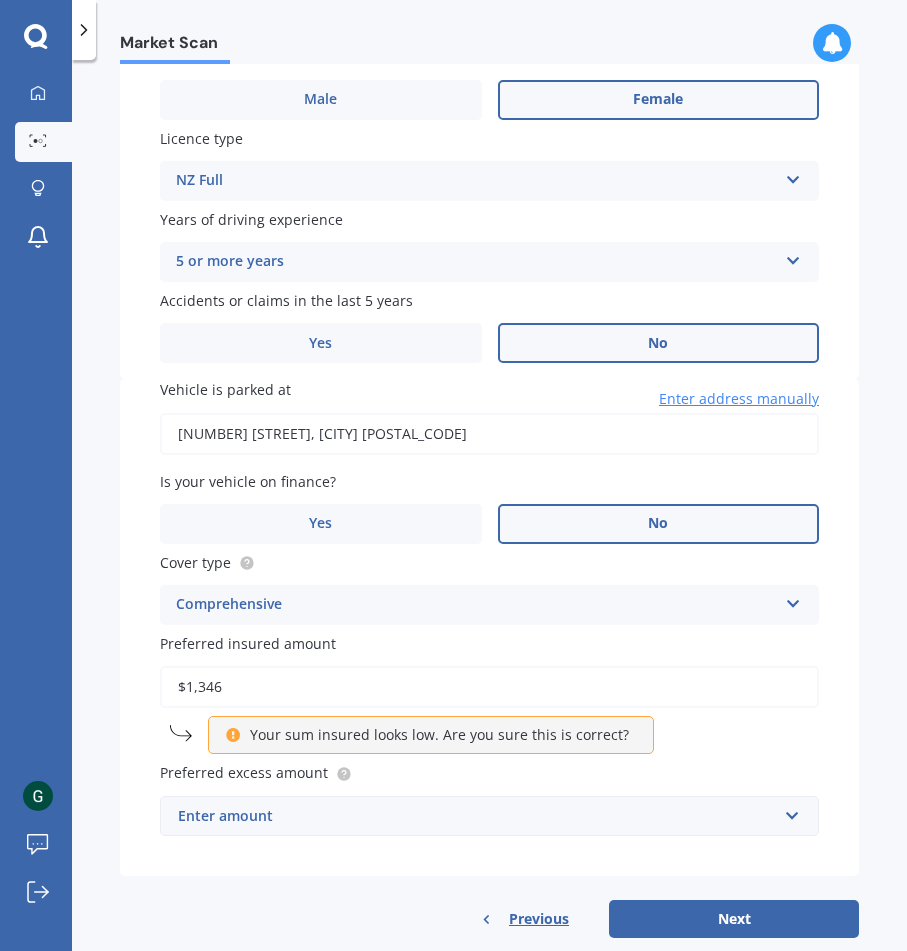 drag, startPoint x: 300, startPoint y: 696, endPoint x: -53, endPoint y: 680, distance: 353.36243 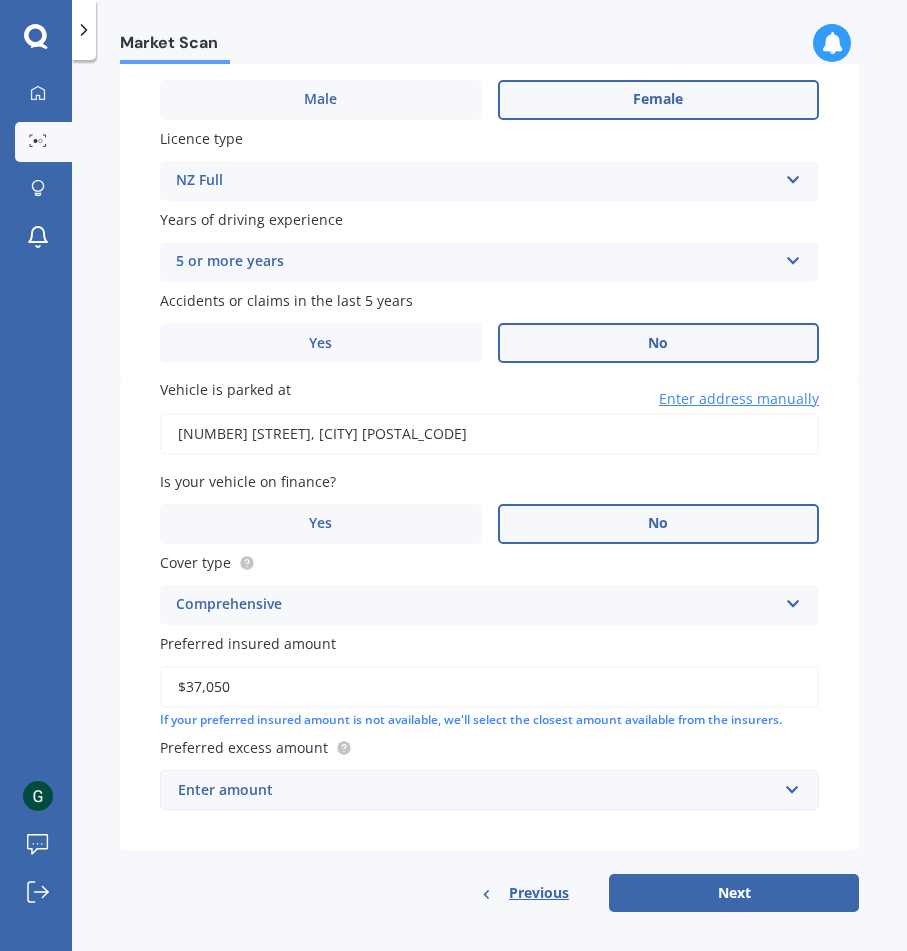 type on "$37,050" 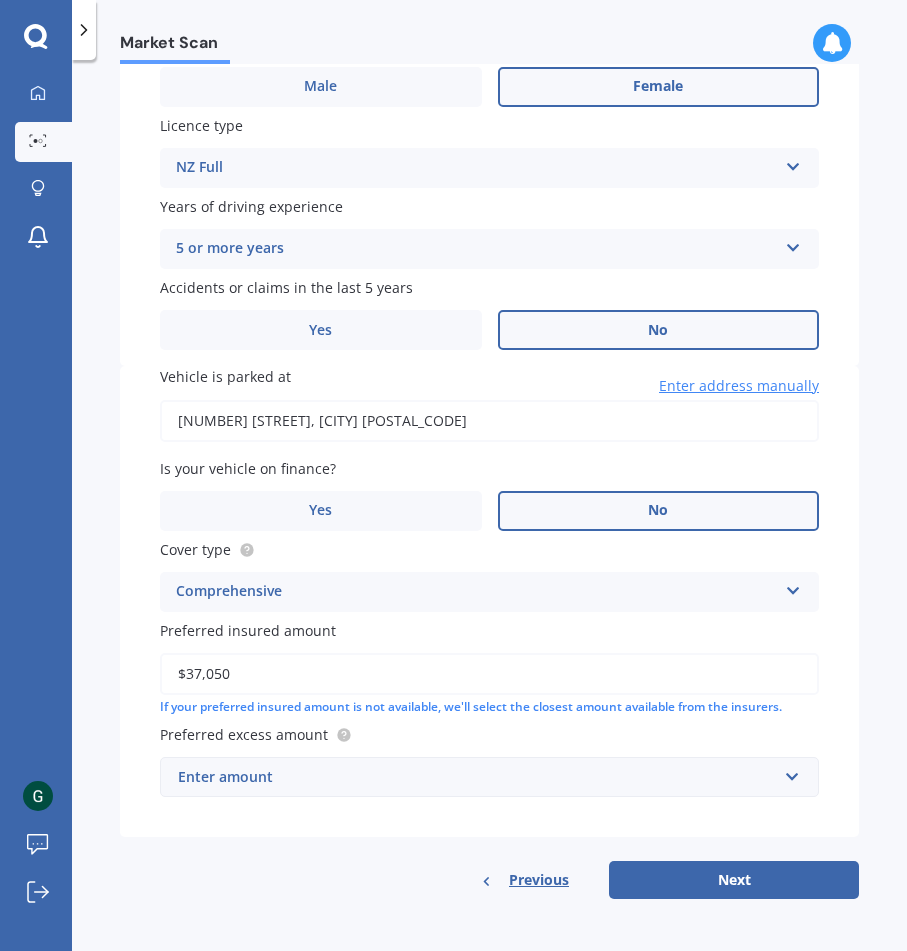 scroll, scrollTop: 743, scrollLeft: 0, axis: vertical 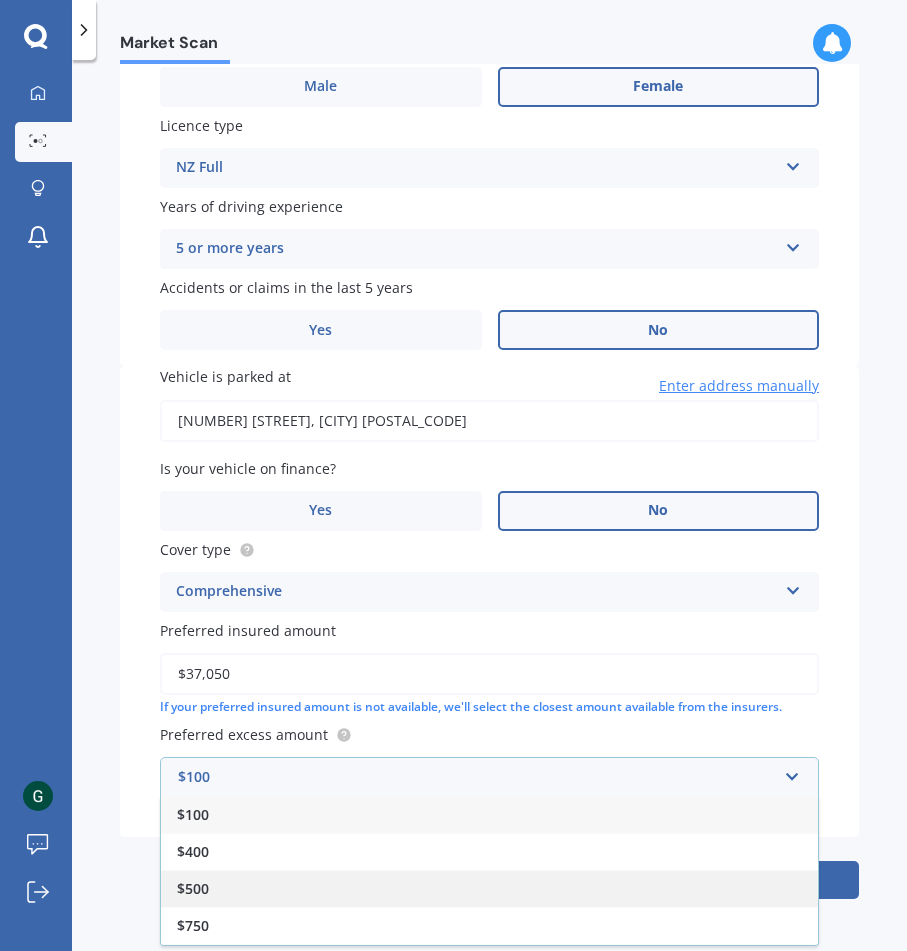click on "$500" at bounding box center (489, 888) 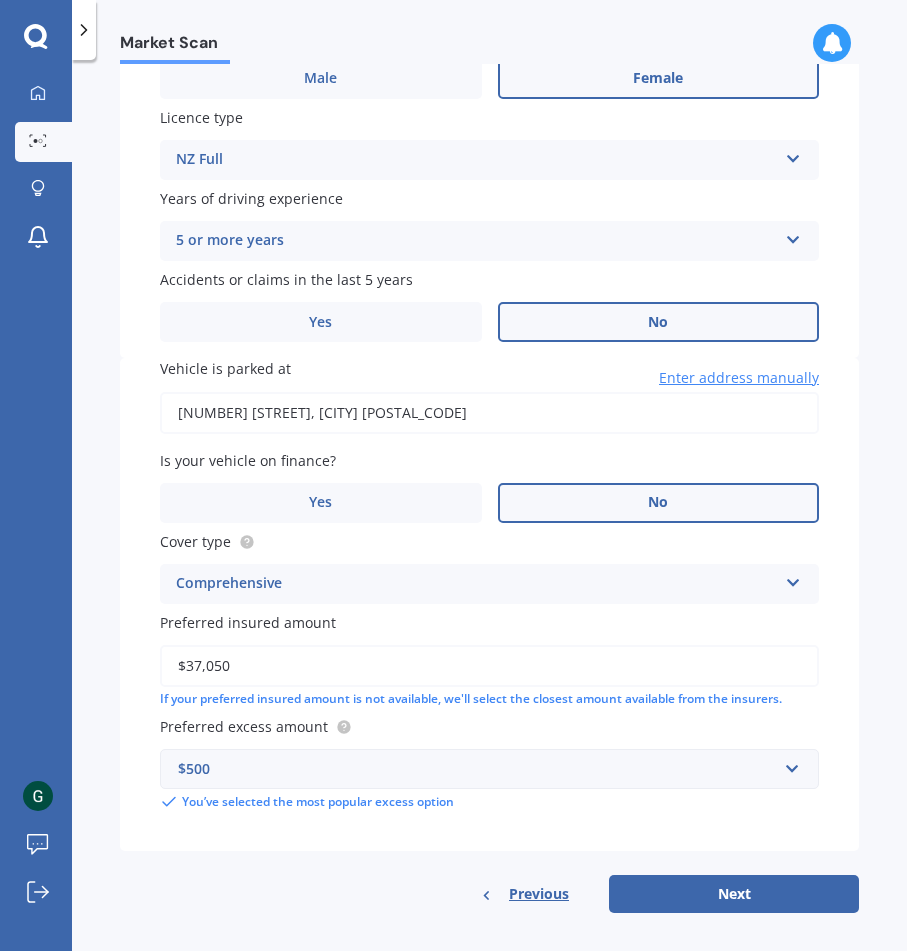 click on "Vehicle is parked at [NUMBER] [STREET], [CITY] [POSTAL_CODE] Enter address manually Is your vehicle on finance? Yes No Cover type Comprehensive Comprehensive Third Party, Fire & Theft Third Party Preferred insured amount $[AMOUNT] If your preferred insured amount is not available, we'll select the closest amount available from the insurers. Preferred excess amount $[AMOUNT] $[AMOUNT] $[AMOUNT] $[AMOUNT] $[AMOUNT] $[AMOUNT] $[AMOUNT] You’ve selected the most popular excess option Previous Next" at bounding box center (489, 635) 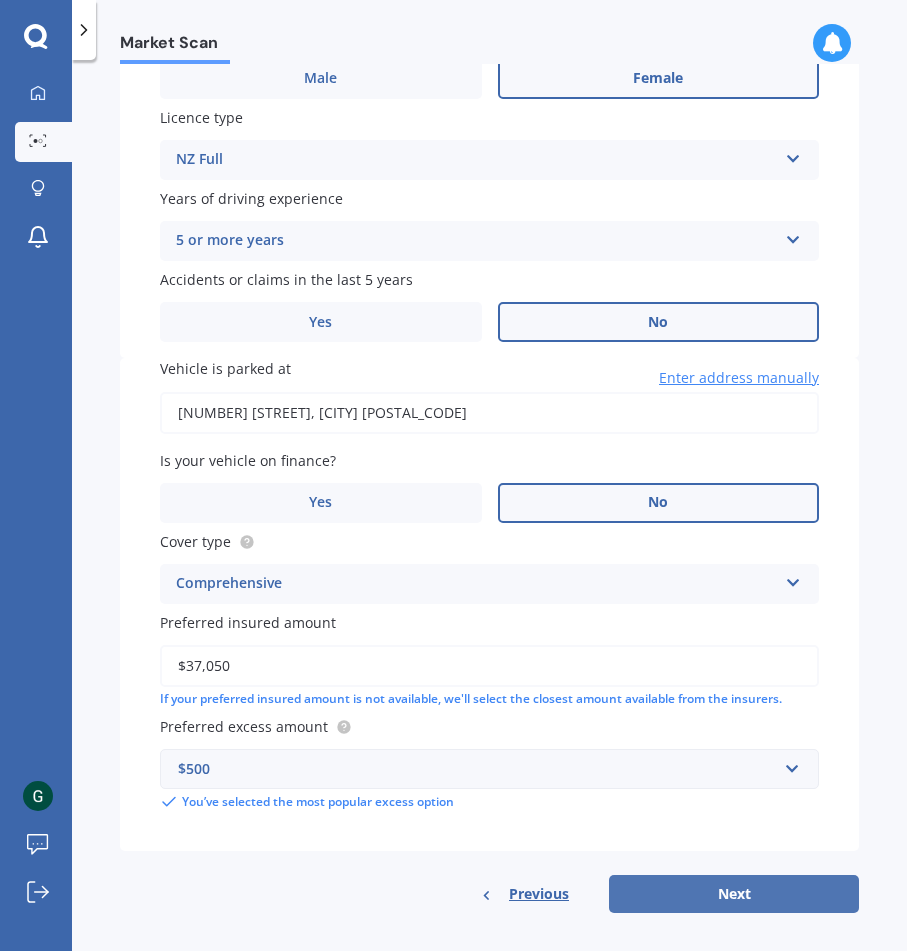 click on "Next" at bounding box center (734, 894) 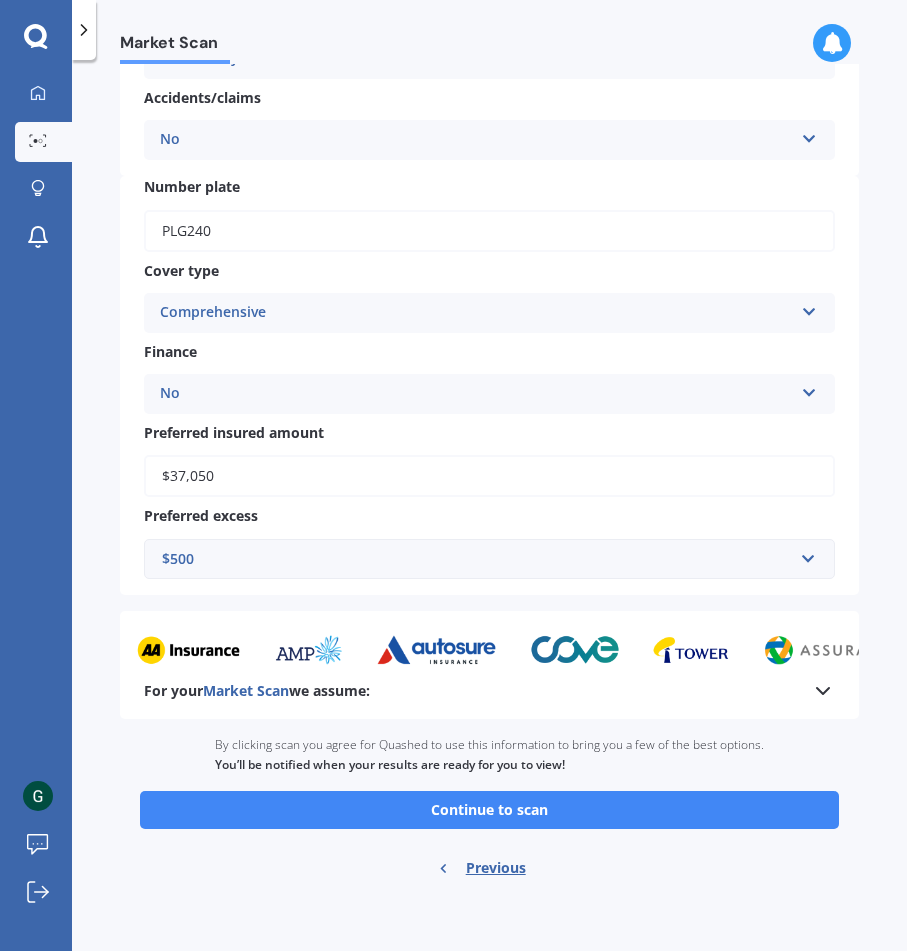 scroll, scrollTop: 503, scrollLeft: 0, axis: vertical 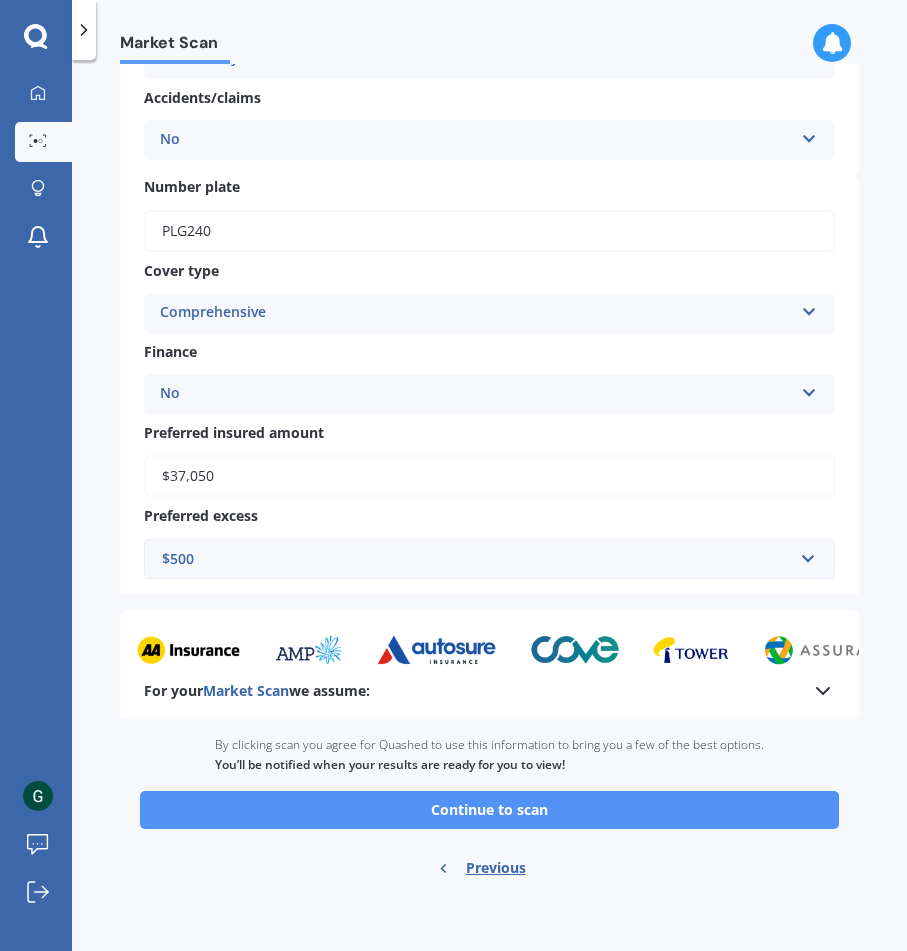 click on "Continue to scan" at bounding box center (489, 810) 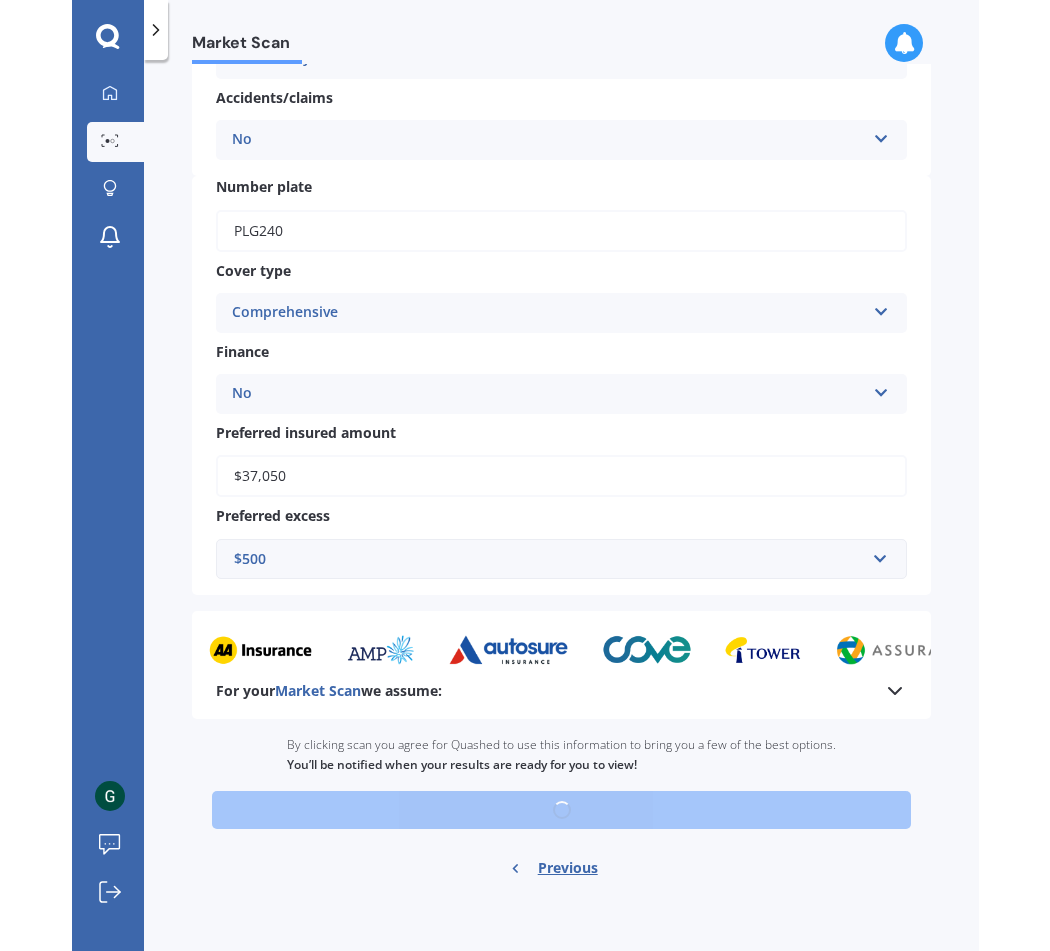 scroll, scrollTop: 0, scrollLeft: 0, axis: both 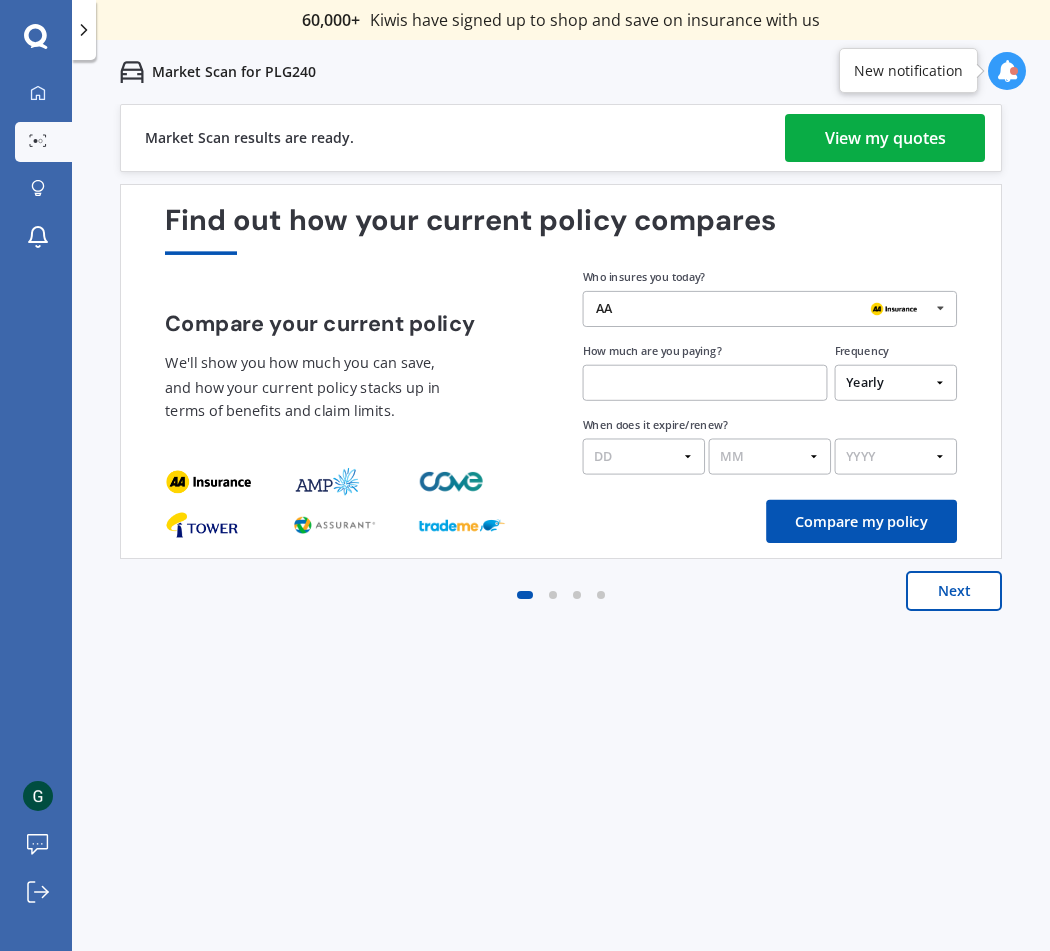 click on "View my quotes" at bounding box center [885, 138] 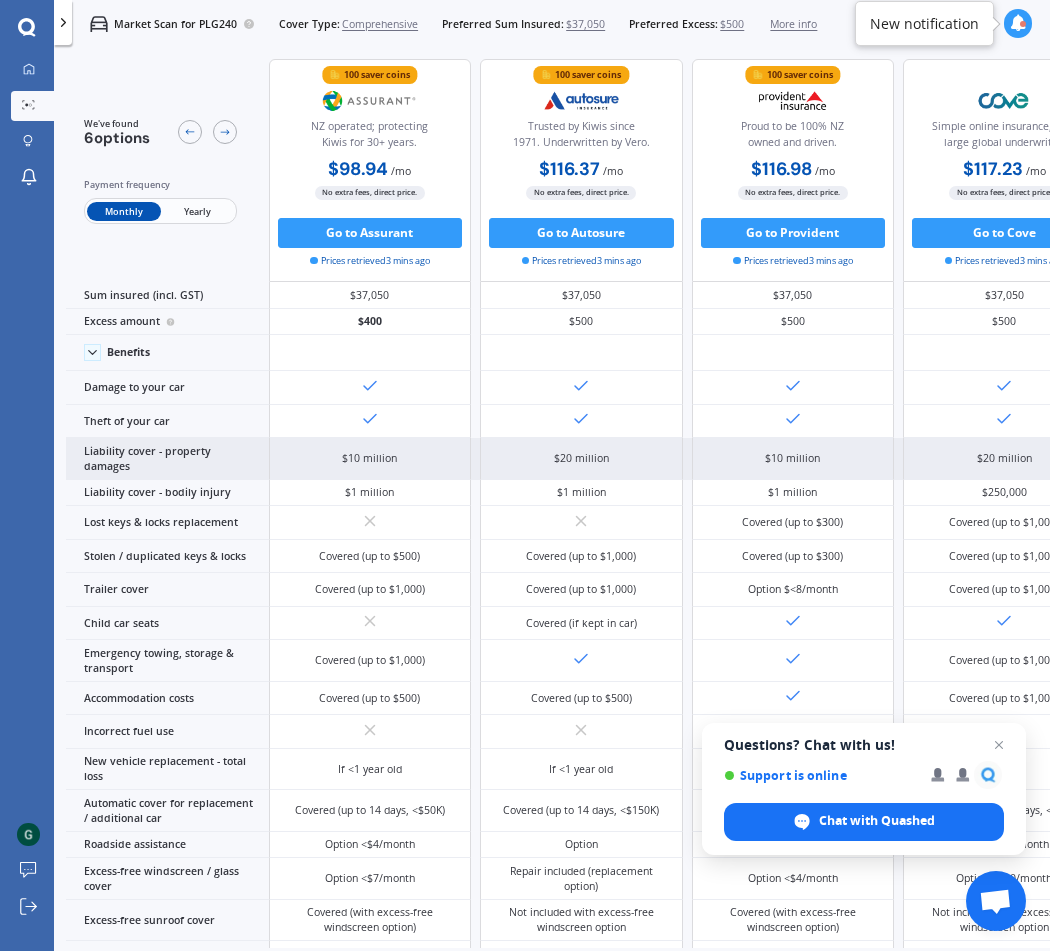 scroll, scrollTop: 0, scrollLeft: 0, axis: both 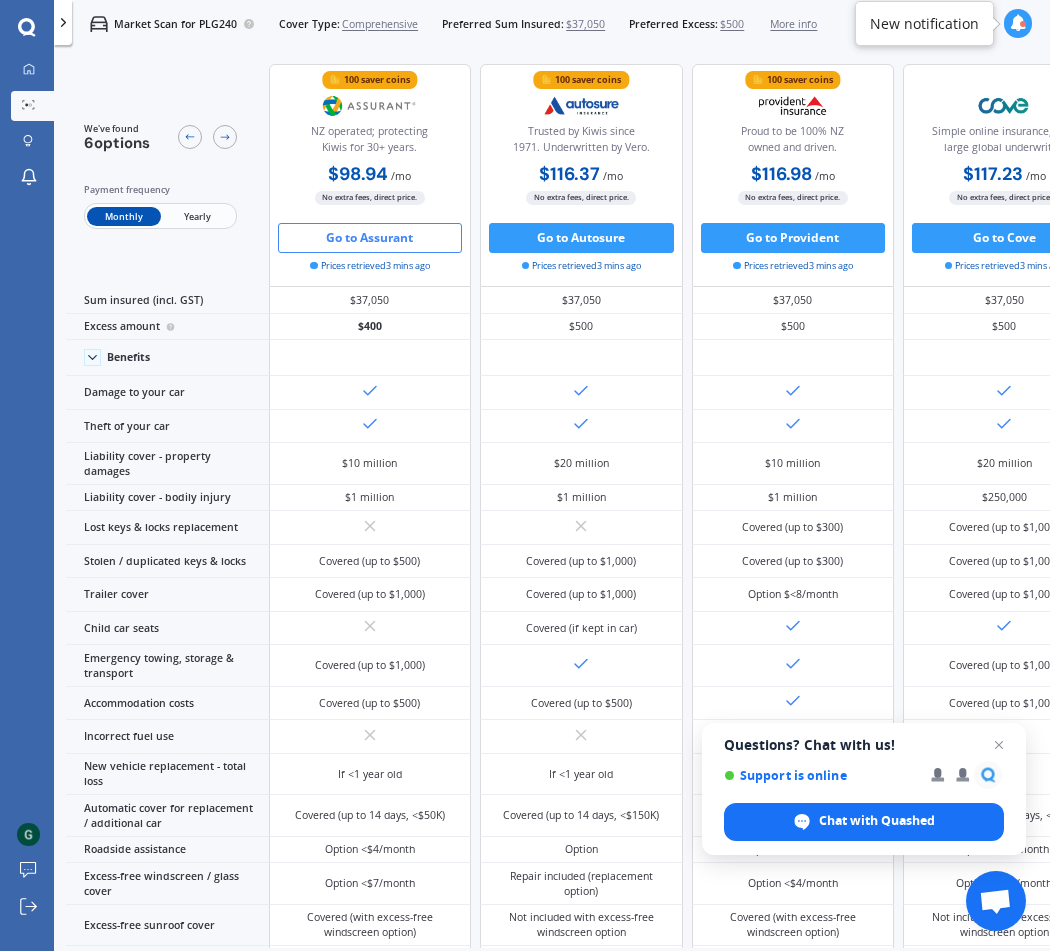 click on "Go to Assurant" at bounding box center [370, 238] 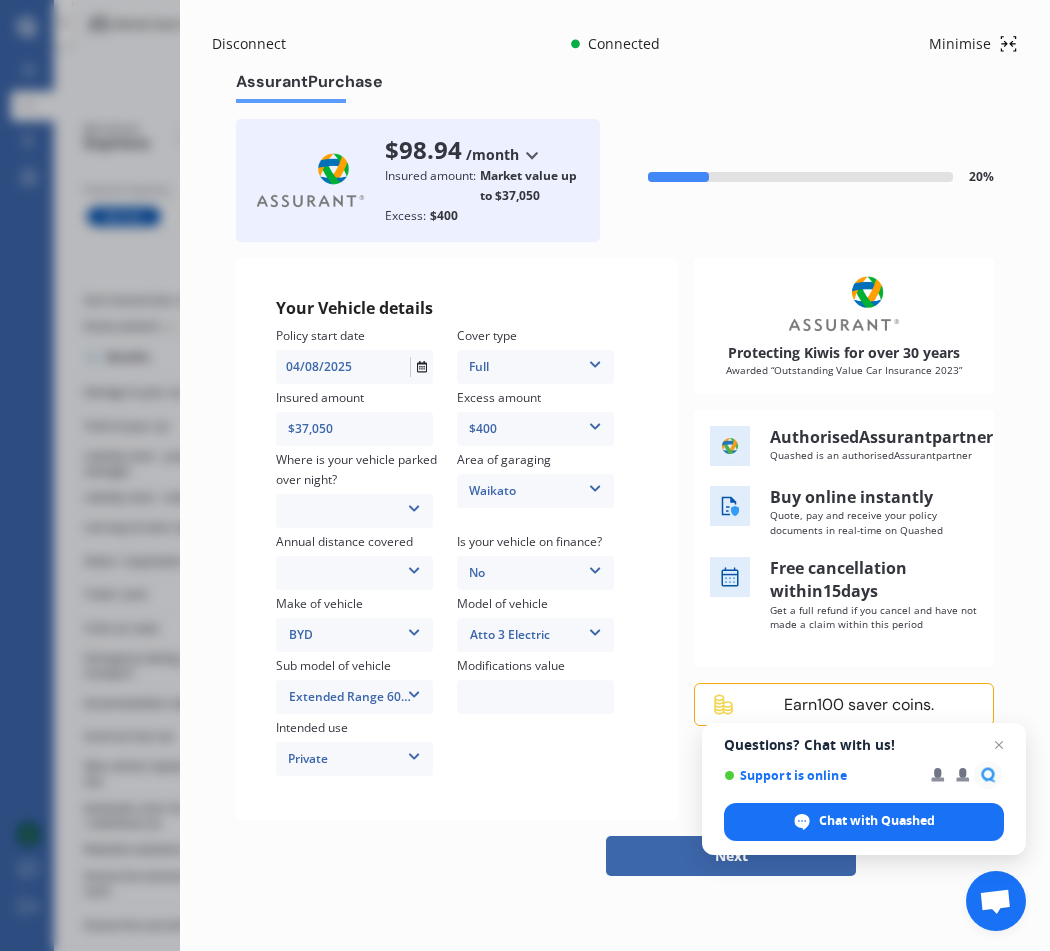 click at bounding box center (414, 505) 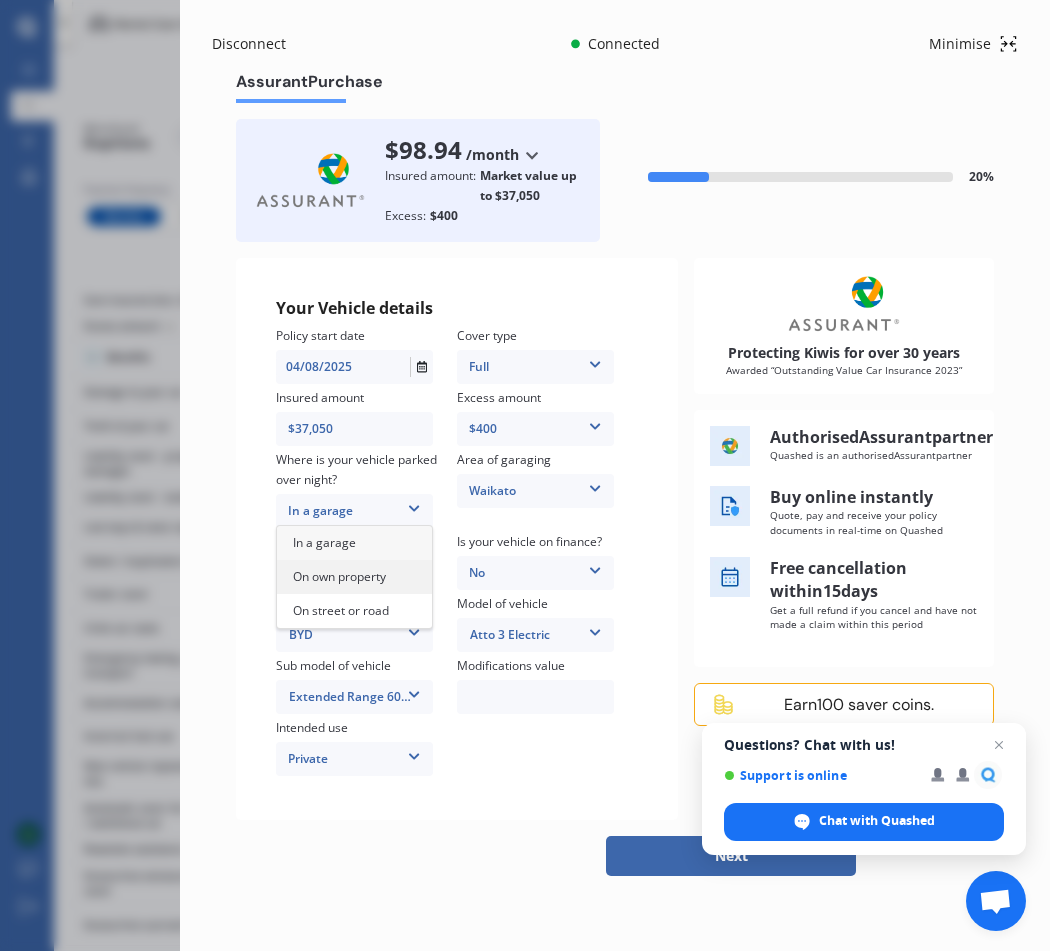 click on "On own property" at bounding box center (354, 577) 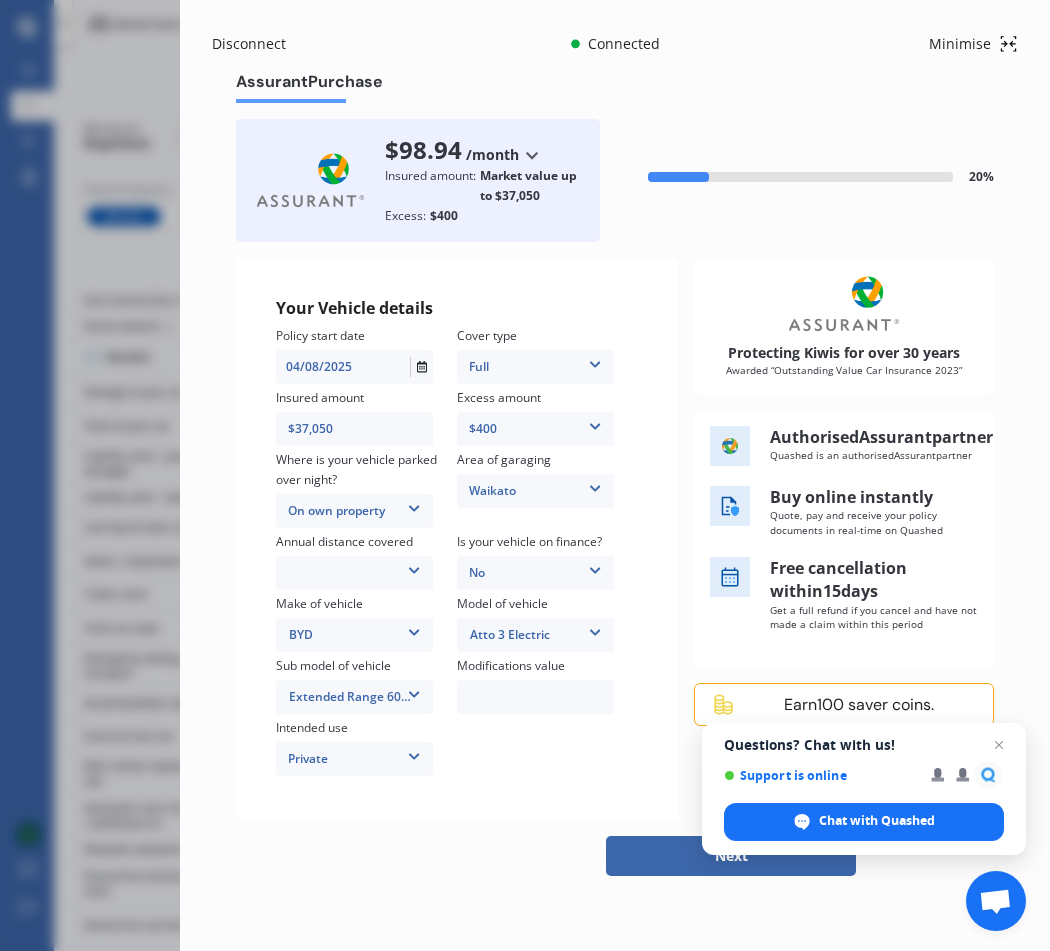 click on "Low (less than 15,000km per year) Average (15,000-30,000km per year) High (30,000+km per year)" at bounding box center [354, 573] 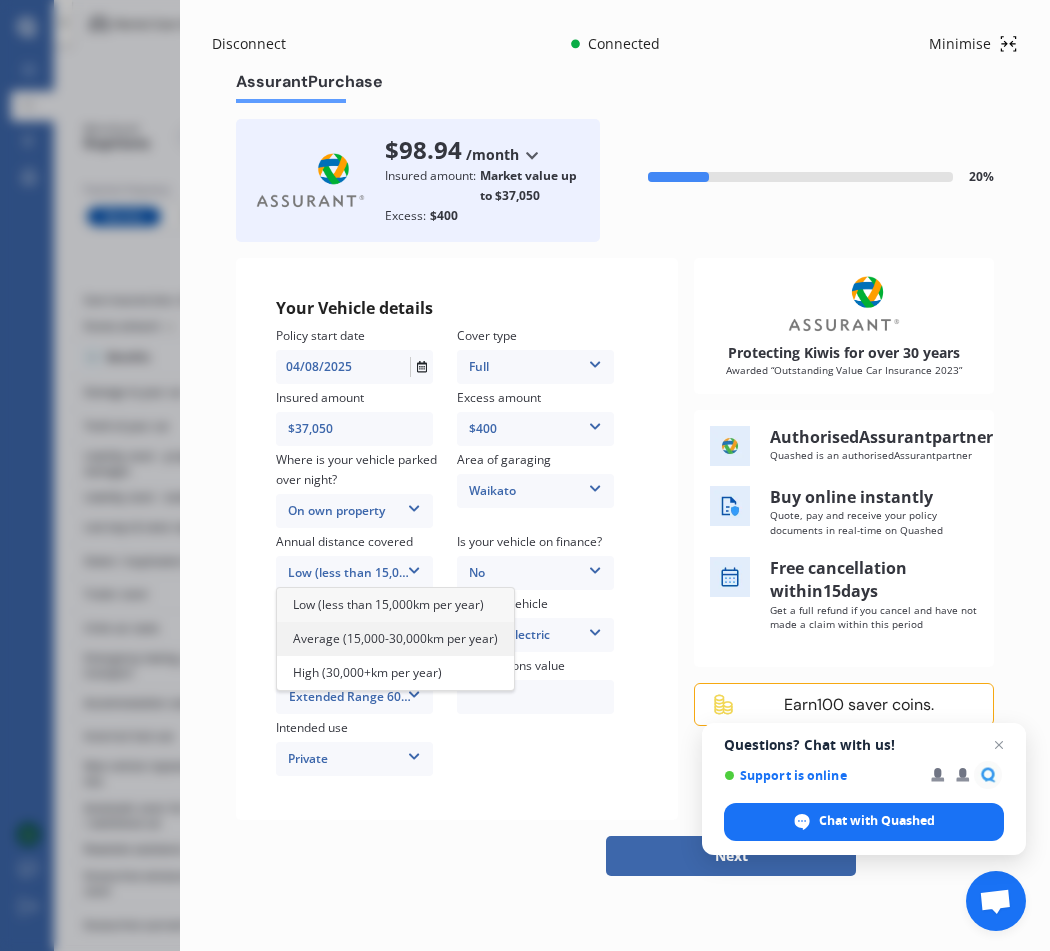 click on "Average (15,000-30,000km per year)" at bounding box center [395, 638] 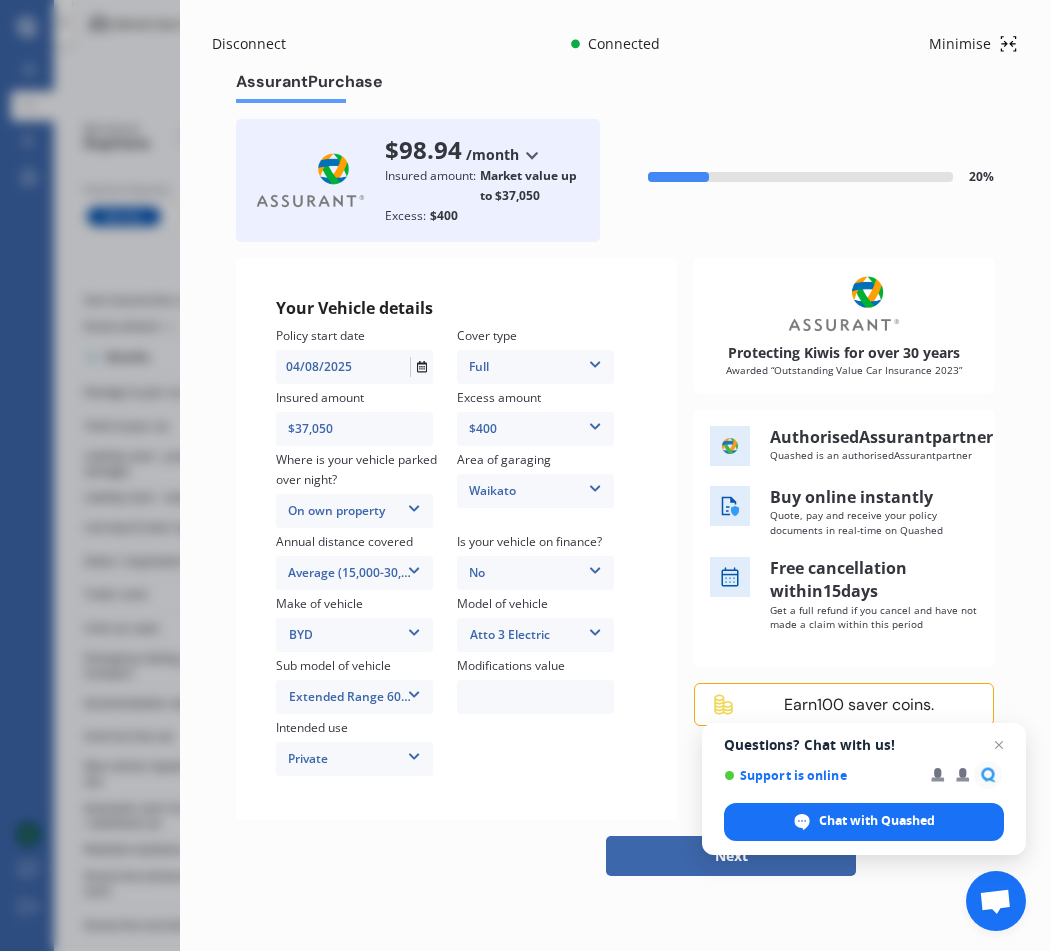 click on "Policy start date 04/08/2025 Cover type Full 3rd Party Full Insured amount $[AMOUNT] Excess amount $[AMOUNT] $[AMOUNT] $[AMOUNT] $[AMOUNT] Where is your vehicle parked over night? On own property In a garage On own property On street or road Area of garaging Waikato Auckland City Auckland West Country / Rodney / Gulf Islands Bay Of Plenty Canterbury Hawkes Bay Howick / Pakuranga / Beachlands Manawatu / Wanganui Manukau City Marlborough Nelson North Shore Northland Otago Poverty Bay Pukekohe / Franklin Southland Taranaki Waikato Wairarapa Waitakere Wellington West Coast Annual distance covered Average (15,000-30,000km per year) Low (less than 15,000km per year) Average (15,000-30,000km per year) High (30,000+km per year) Is your vehicle on finance? No No Yes Make of vehicle BYD AC ALFA ROMEO ASTON MARTIN AUDI AUSTIN BEDFORD Bentley BMW BYD CADILLAC CAN-AM CHERY CHEVROLET CHRYSLER Citroen CRUISEAIR CUPRA DAEWOO DAIHATSU DAIMLER DAMON DIAHATSU DODGE EXOCET FACTORY FIVE FERRARI FIAT Fiord FLEETWOOD FORD FOTON FRASER GEELY GENESIS ZX" at bounding box center (457, 553) 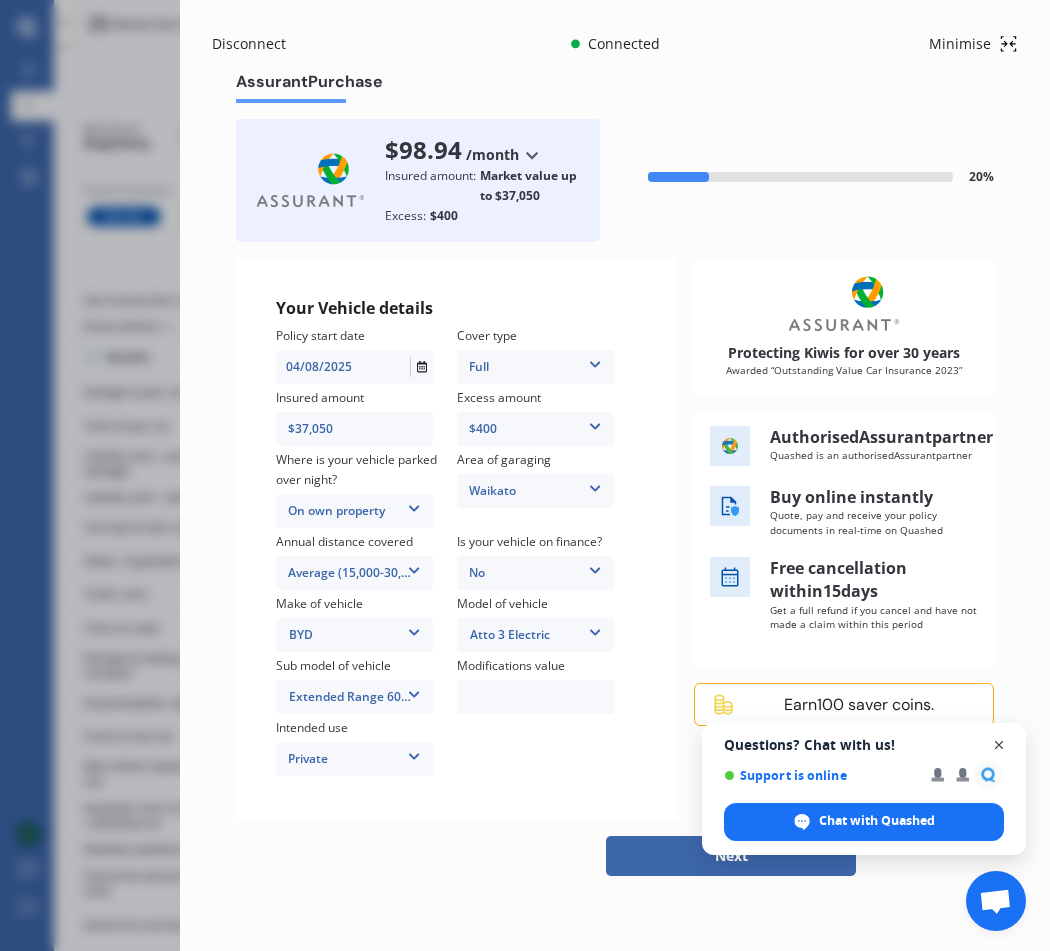 click at bounding box center (999, 745) 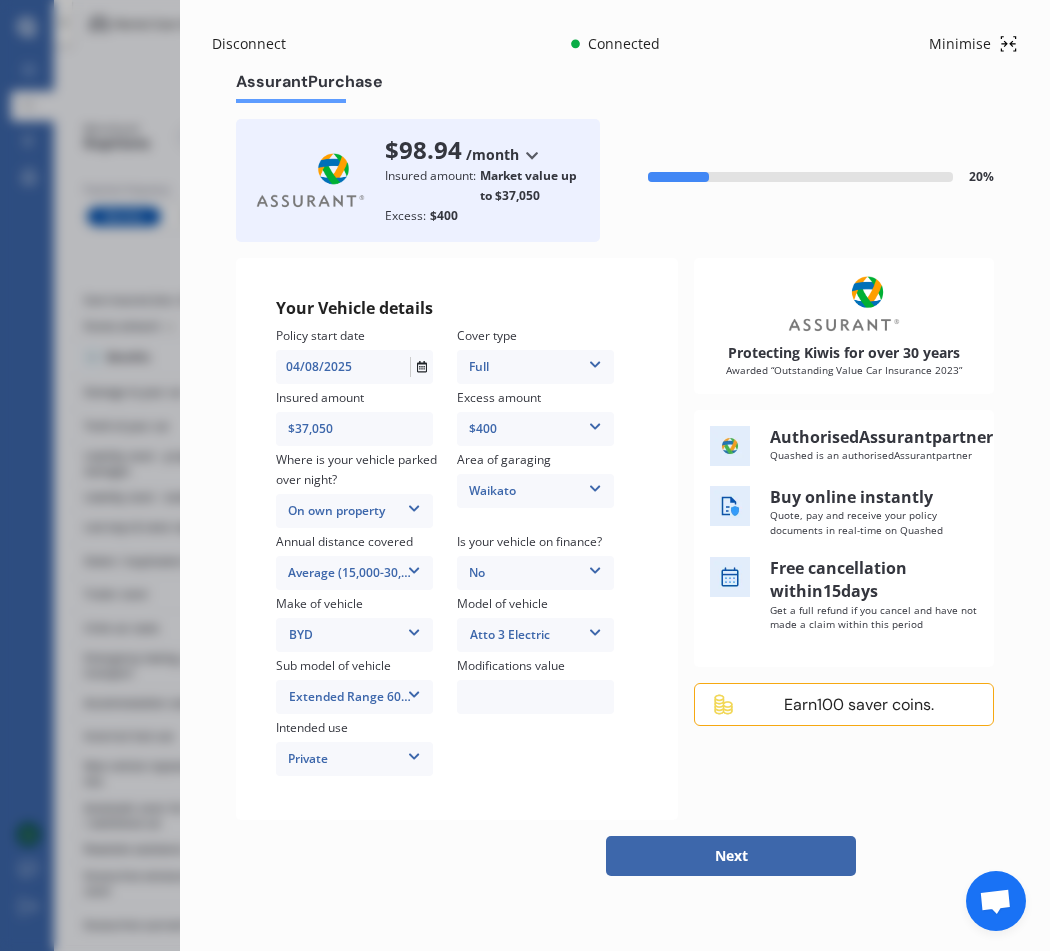 click on "Your Vehicle details Policy start date 04/08/2025 Cover type Full 3rd Party Full Insured amount $[AMOUNT] Excess amount $[AMOUNT] $[AMOUNT] $[AMOUNT] $[AMOUNT] Where is your vehicle parked over night? On own property In a garage On own property On street or road Area of garaging Waikato Auckland City Auckland West Country / Rodney / Gulf Islands Bay Of Plenty Canterbury Hawkes Bay Howick / Pakuranga / Beachlands Manawatu / Wanganui Manukau City Marlborough Nelson North Shore Northland Otago Poverty Bay Pukekohe / Franklin Southland Taranaki Waikato Wairarapa Waitakere Wellington West Coast Annual distance covered Average (15,000-30,000km per year) Low (less than 15,000km per year) Average (15,000-30,000km per year) High (30,000+km per year) Is your vehicle on finance? No No Yes Make of vehicle BYD AC ALFA ROMEO ASTON MARTIN AUDI AUSTIN BEDFORD Bentley BMW BYD CADILLAC CAN-AM CHERY CHEVROLET CHRYSLER Citroen CRUISEAIR CUPRA DAEWOO DAIHATSU DAIMLER DAMON DIAHATSU DODGE EXOCET FACTORY FIVE FERRARI FIAT Fiord FLEETWOOD FORD FOTON ZX" at bounding box center [457, 539] 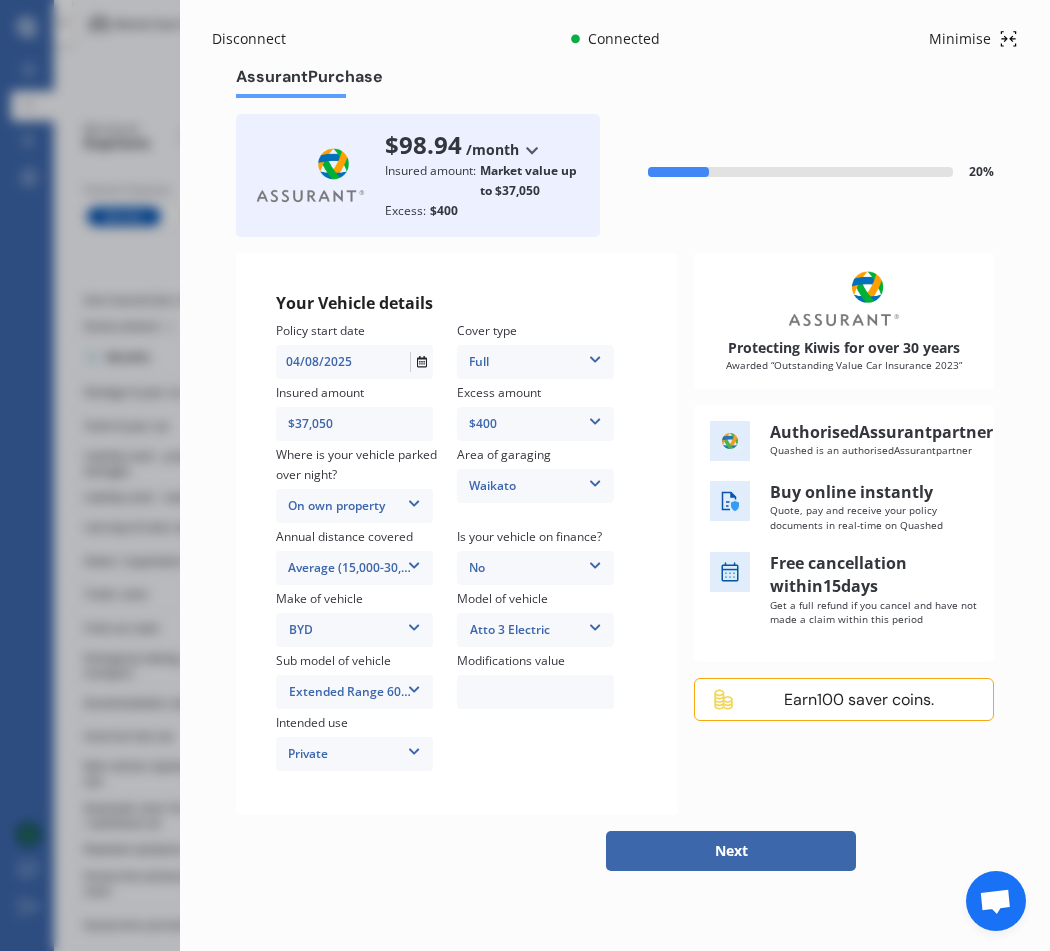 scroll, scrollTop: 158, scrollLeft: 0, axis: vertical 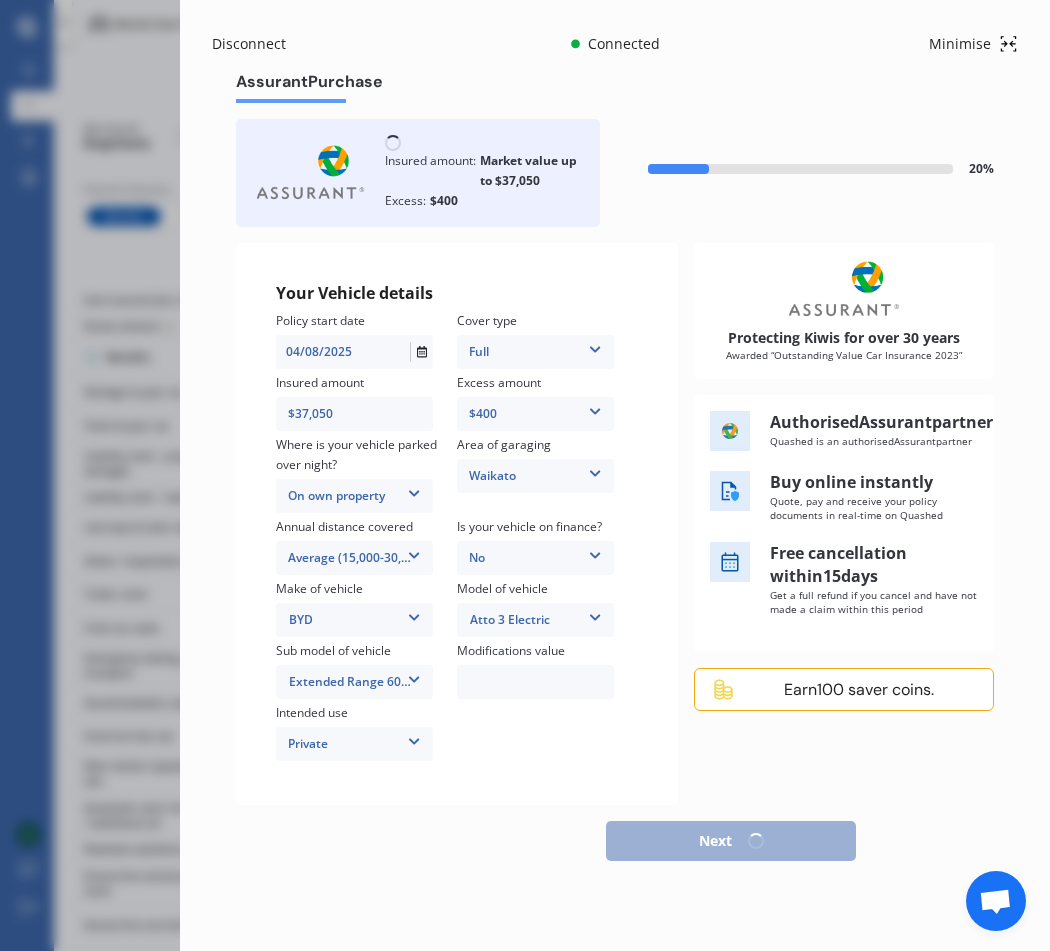 select on "03" 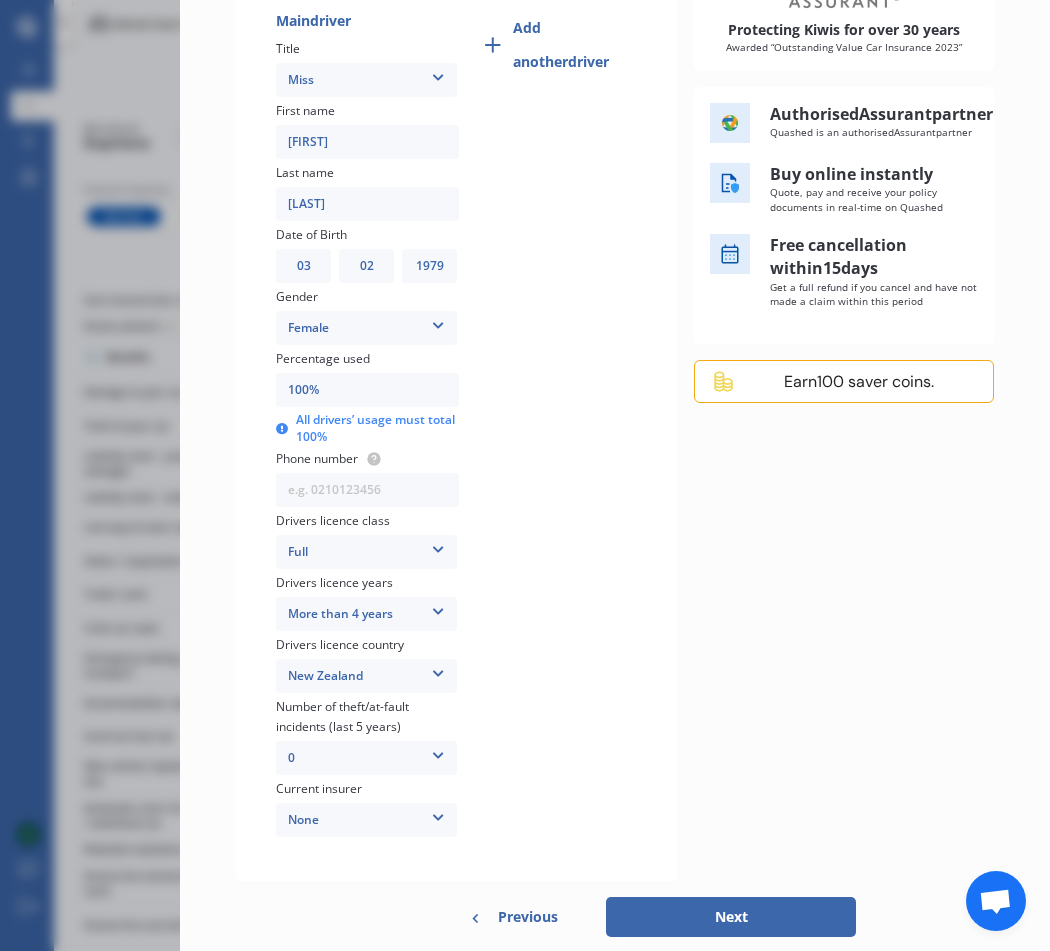 scroll, scrollTop: 342, scrollLeft: 0, axis: vertical 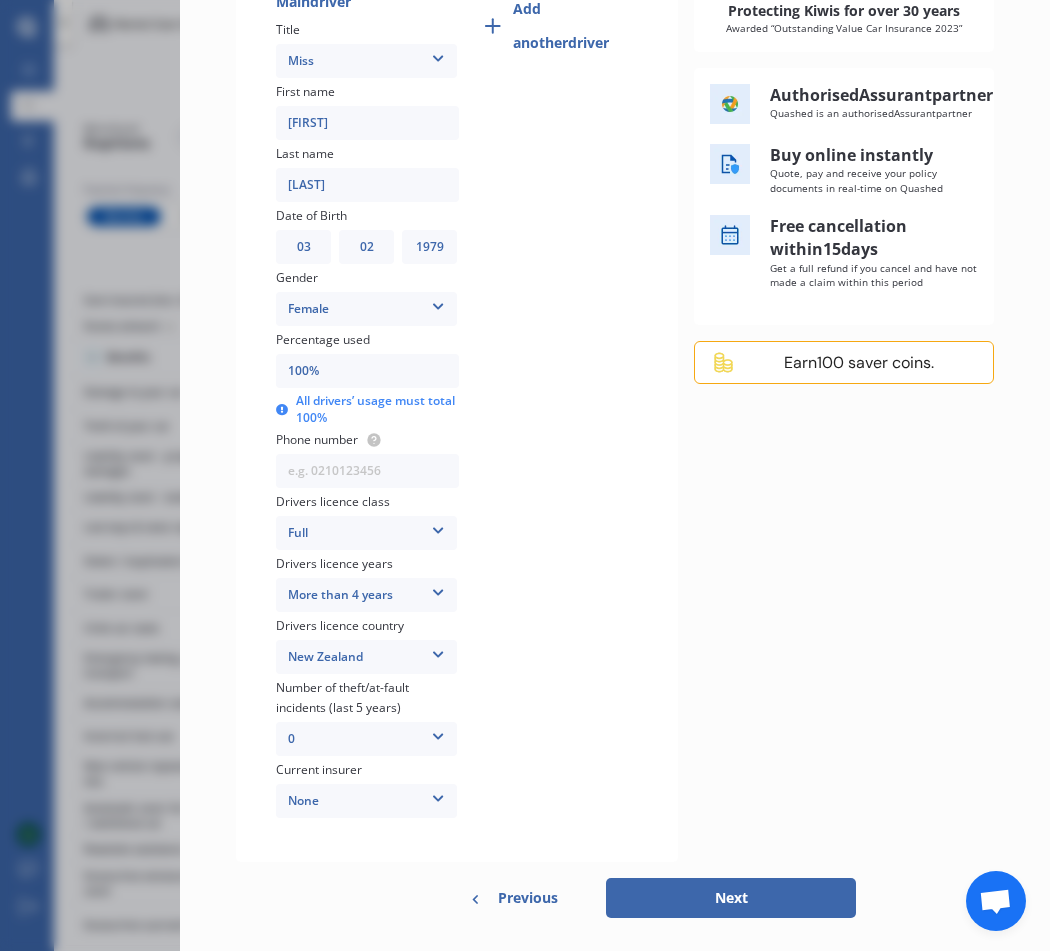 click on "None" at bounding box center (366, 801) 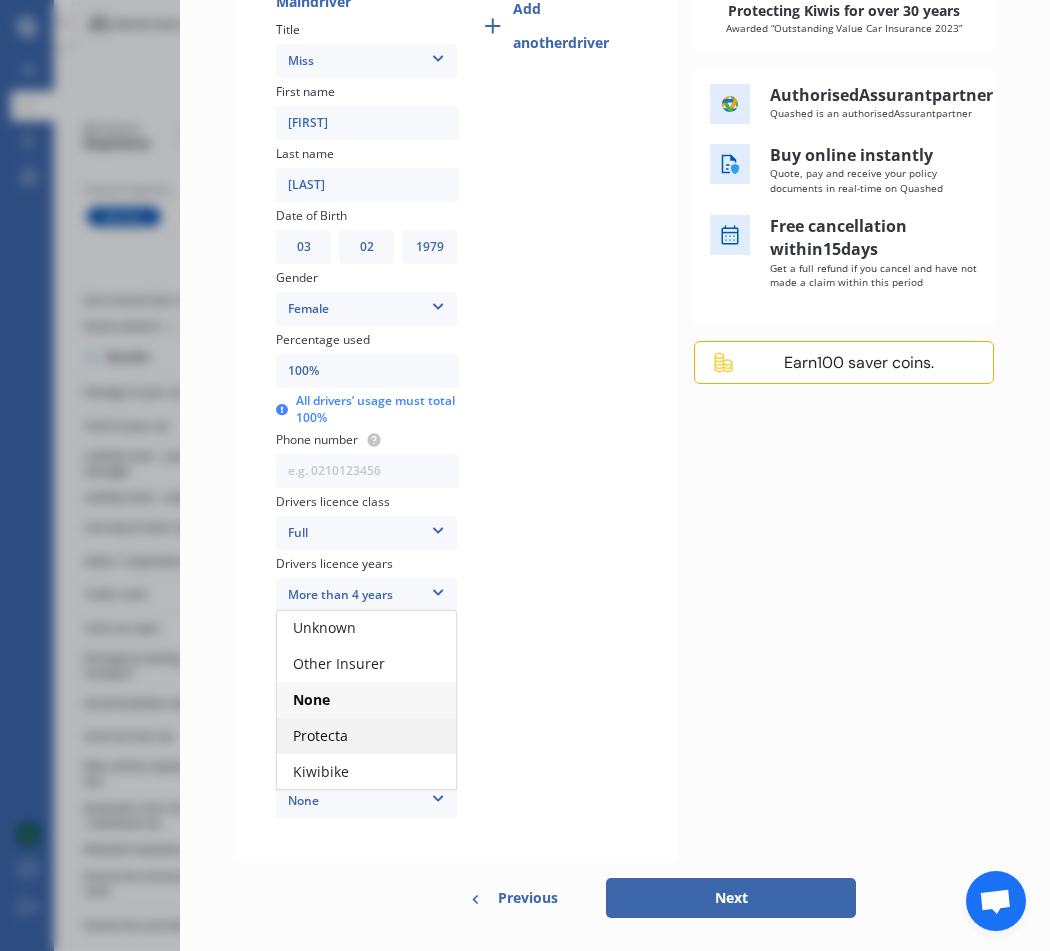 scroll, scrollTop: 218, scrollLeft: 0, axis: vertical 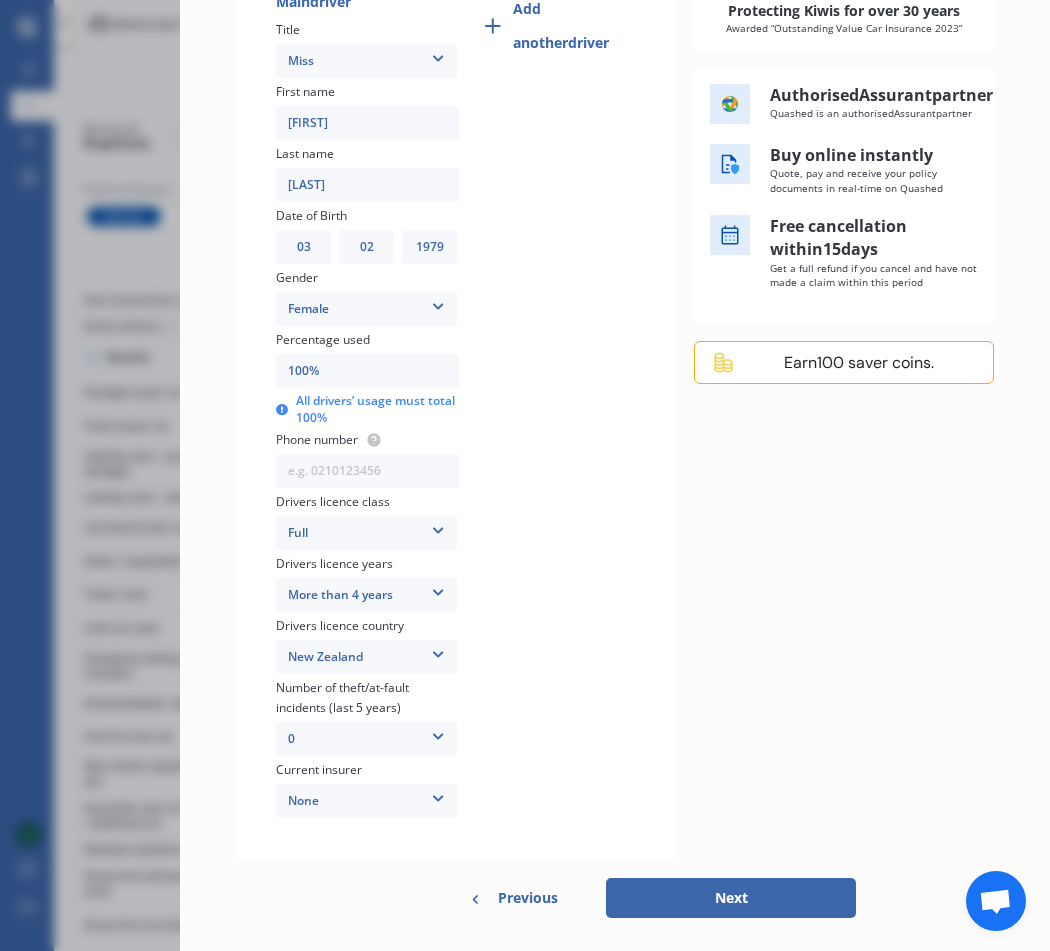 click on "Driver details Main driver Title Miss Mr Mrs Miss Ms Dr First name [FIRST] Last name [LAST] Date of Birth DD 01 02 03 04 05 06 07 08 09 10 11 12 13 14 15 16 17 18 19 20 21 22 23 24 25 26 27 28 29 30 31 MM 01 02 03 04 05 06 07 08 09 10 11 12 YYYY 2009 2008 2007 2006 2005 2004 2003 2002 2001 2000 1999 1998 1997 1996 1995 1994 1993 1992 1991 1990 1989 1988 1987 1986 1985 1984 1983 1982 1981 1980 1979 1978 1977 1976 1975 1974 1973 1972 1971 1970 1969 1968 1967 1966 1965 1964 1963 1962 1961 1960 1959 1958 1957 1956 1955 1954 1953 1952 1951 1950 1949 1948 1947 1946 1945 1944 1943 1942 1941 1940 1939 1938 1937 1936 1935 1934 1933 1932 1931 1930 1929 1928 1927 1926 1925 1924 1923 1922 1921 1920 1919 1918 1917 1916 1915 1914 1913 1912 1911 1910 Gender Female Male Female Percentage used 100% All drivers’ usage must total 100% Phone number Drivers licence class Full None Learner Restricted Full Drivers licence years More than 4 years Less than 1 year 1-2 years 2-4 years More than 4 years Drivers licence country Japan" at bounding box center (457, 389) 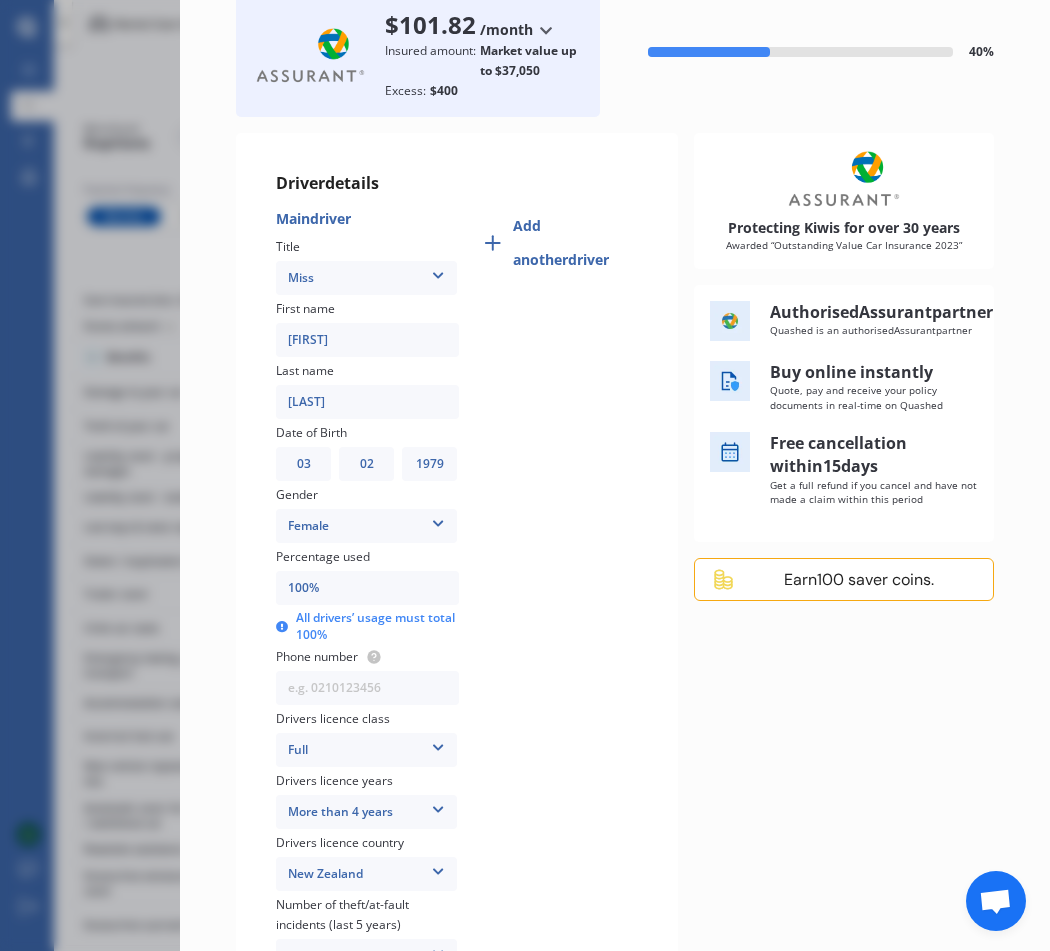 scroll, scrollTop: 114, scrollLeft: 0, axis: vertical 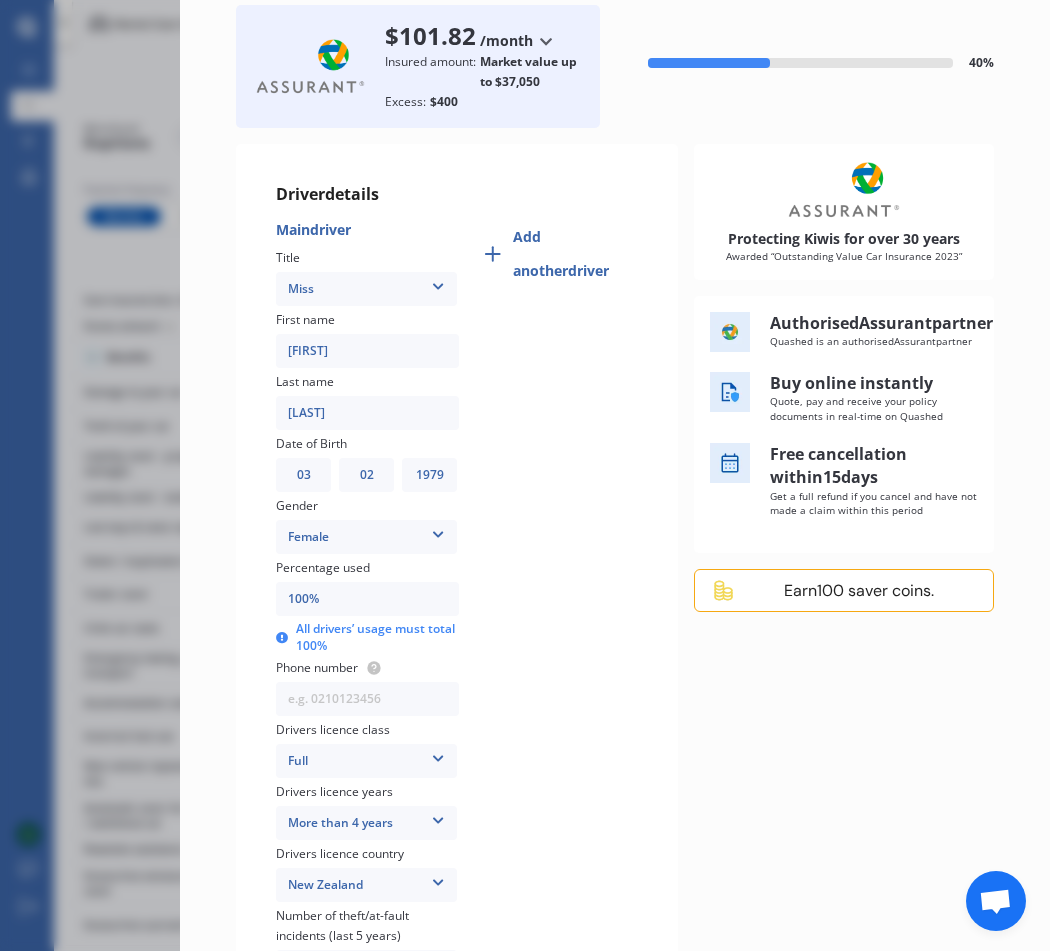 click on "Miss" at bounding box center [366, 289] 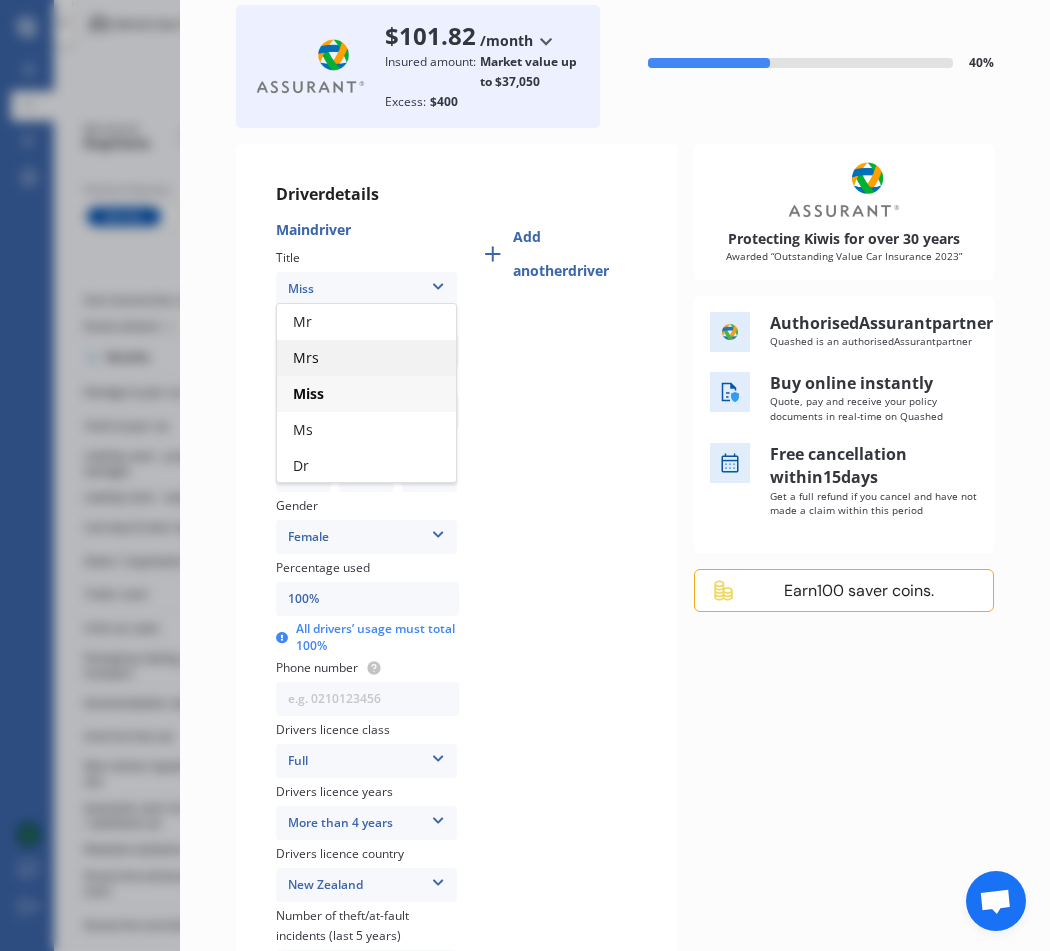 click on "Mrs" at bounding box center [366, 358] 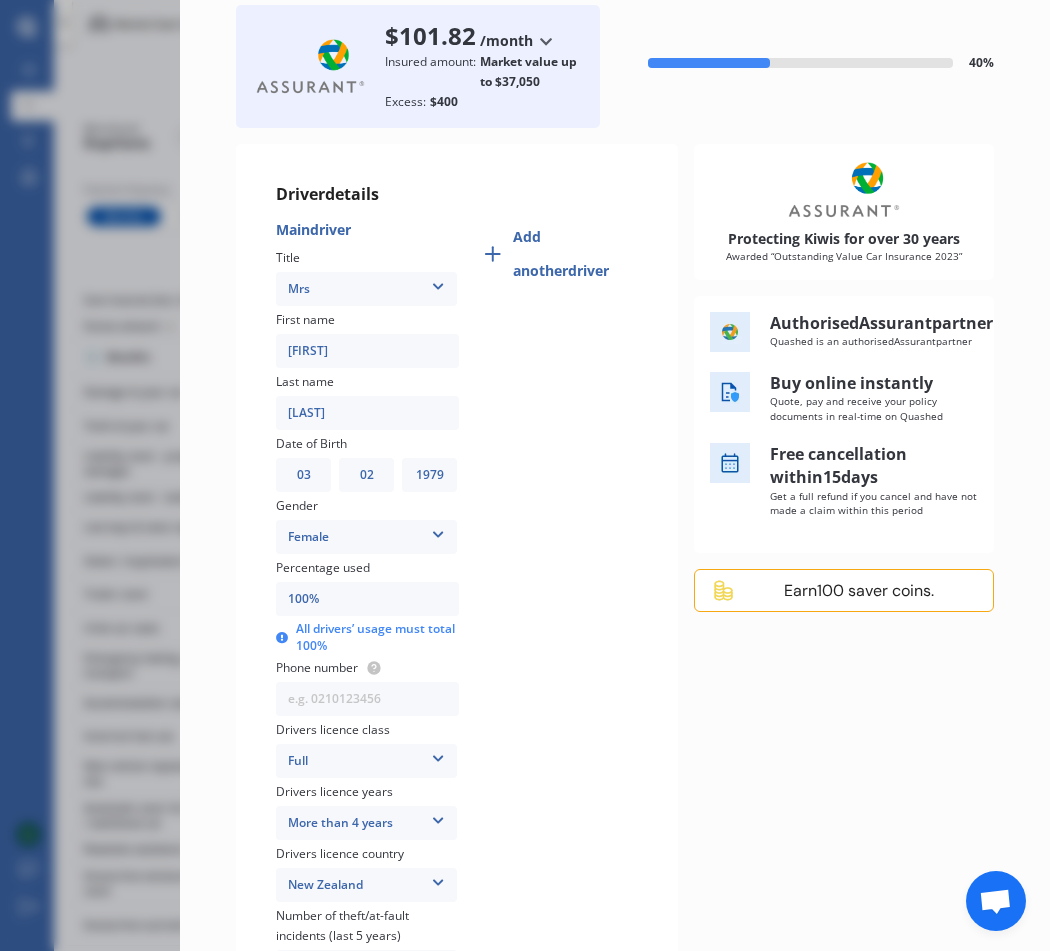 drag, startPoint x: 351, startPoint y: 353, endPoint x: 254, endPoint y: 340, distance: 97.867256 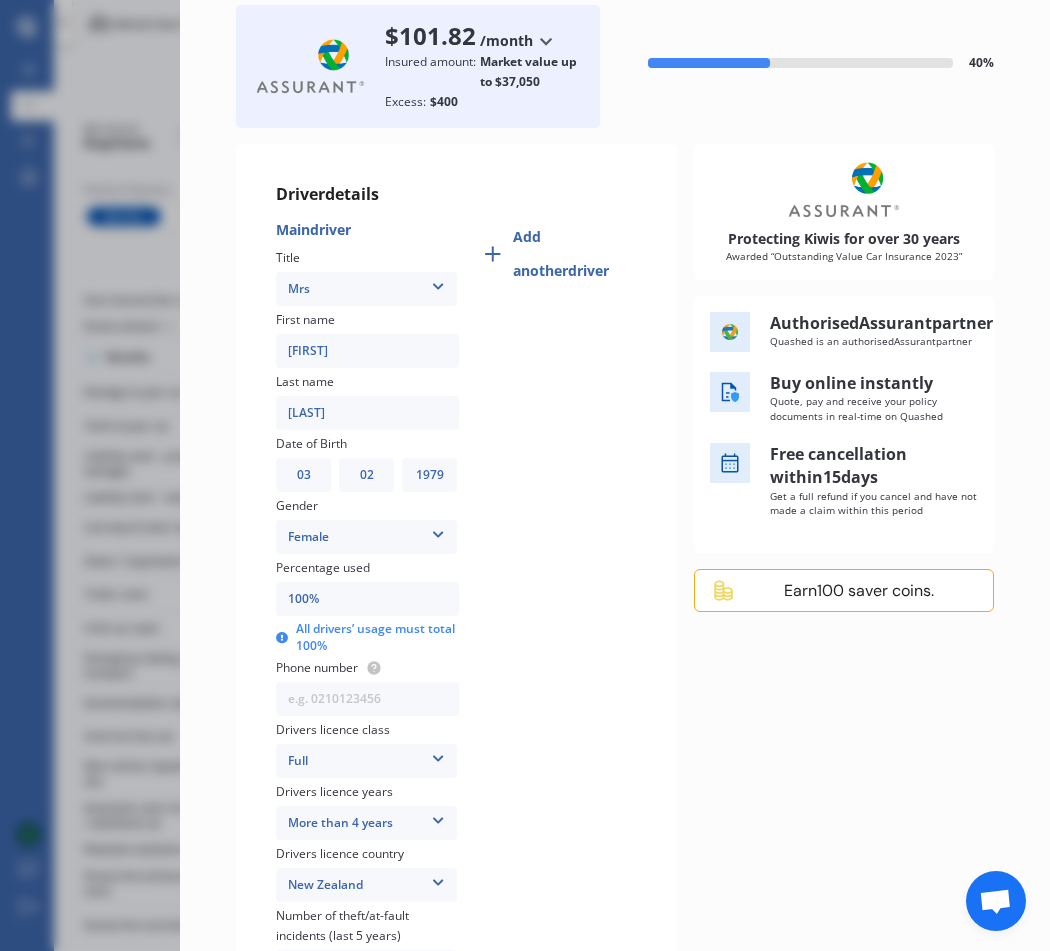 click on "Driver details Main driver Title Mrs Mr Mrs Miss Ms Dr First name [FIRST] Last name [LAST] Date of Birth DD 01 02 03 04 05 06 07 08 09 10 11 12 13 14 15 16 17 18 19 20 21 22 23 24 25 26 27 28 29 30 31 MM 01 02 03 04 05 06 07 08 09 10 11 12 YYYY 2009 2008 2007 2006 2005 2004 2003 2002 2001 2000 1999 1998 1997 1996 1995 1994 1993 1992 1991 1990 1989 1988 1987 1986 1985 1984 1983 1982 1981 1980 1979 1978 1977 1976 1975 1974 1973 1972 1971 1970 1969 1968 1967 1966 1965 1964 1963 1962 1961 1960 1959 1958 1957 1956 1955 1954 1953 1952 1951 1950 1949 1948 1947 1946 1945 1944 1943 1942 1941 1940 1939 1938 1937 1936 1935 1934 1933 1932 1931 1930 1929 1928 1927 1926 1925 1924 1923 1922 1921 1920 1919 1918 1917 1916 1915 1914 1913 1912 1911 1910 Gender Female Male Female Percentage used 90% All drivers’ usage must total 100% Phone number Drivers licence class Full None Learner Restricted Full Drivers licence years More than 4 years Less than 1 year 1-2 years 2-4 years More than 4 years Drivers licence country Canada 0" at bounding box center (457, 617) 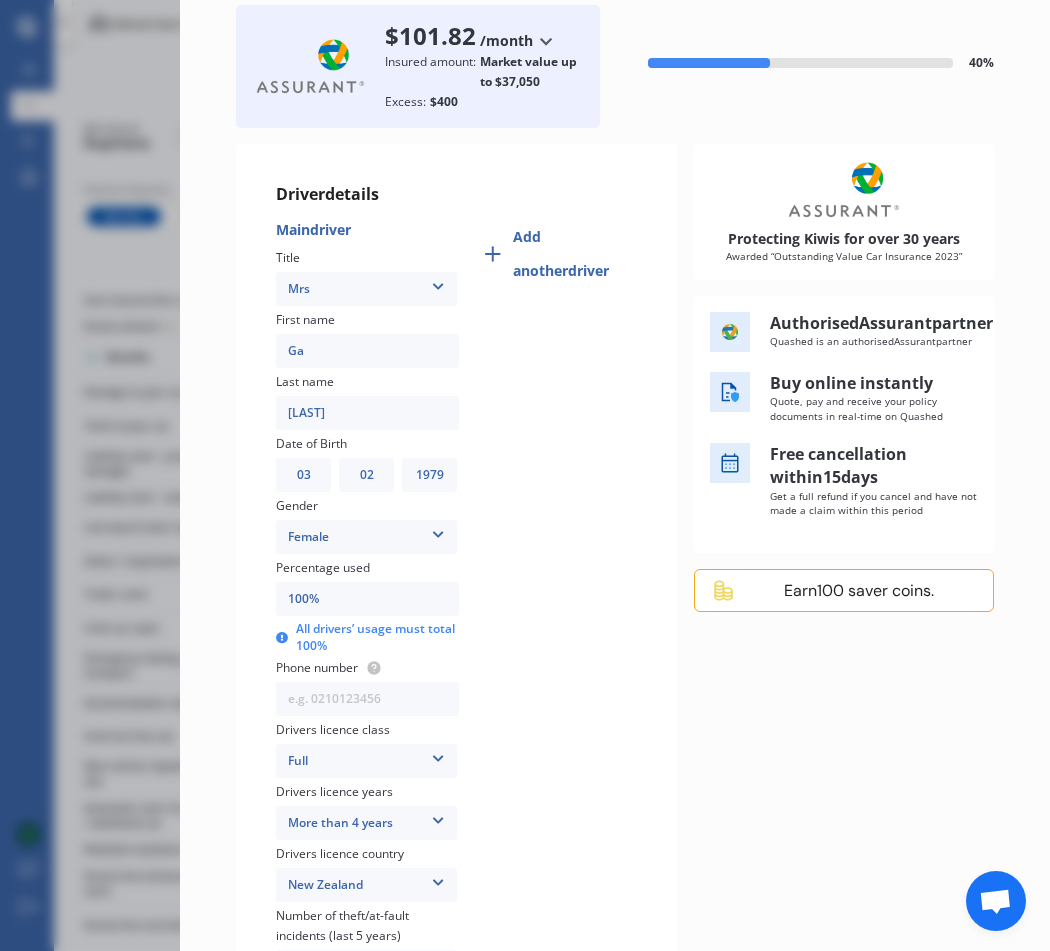 type on "G" 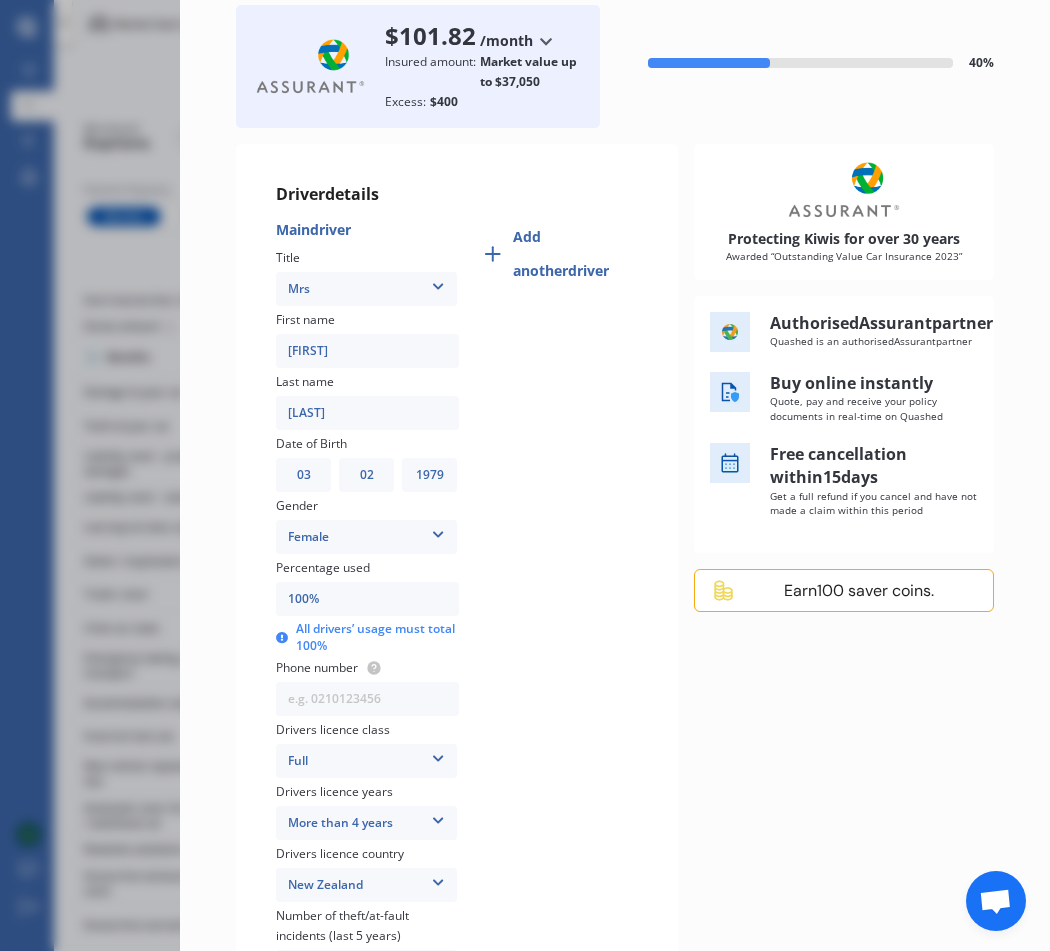 type on "[FIRST]" 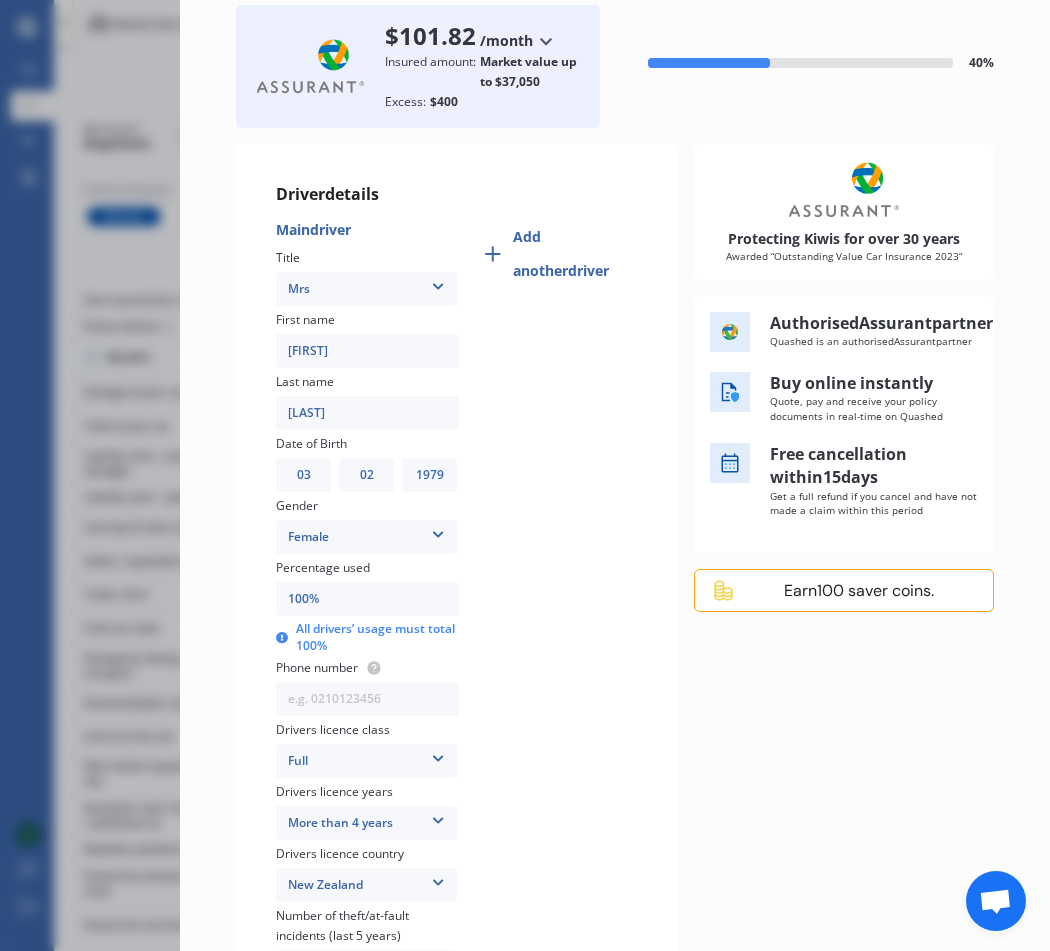 click on "Add another  driver" at bounding box center [559, 635] 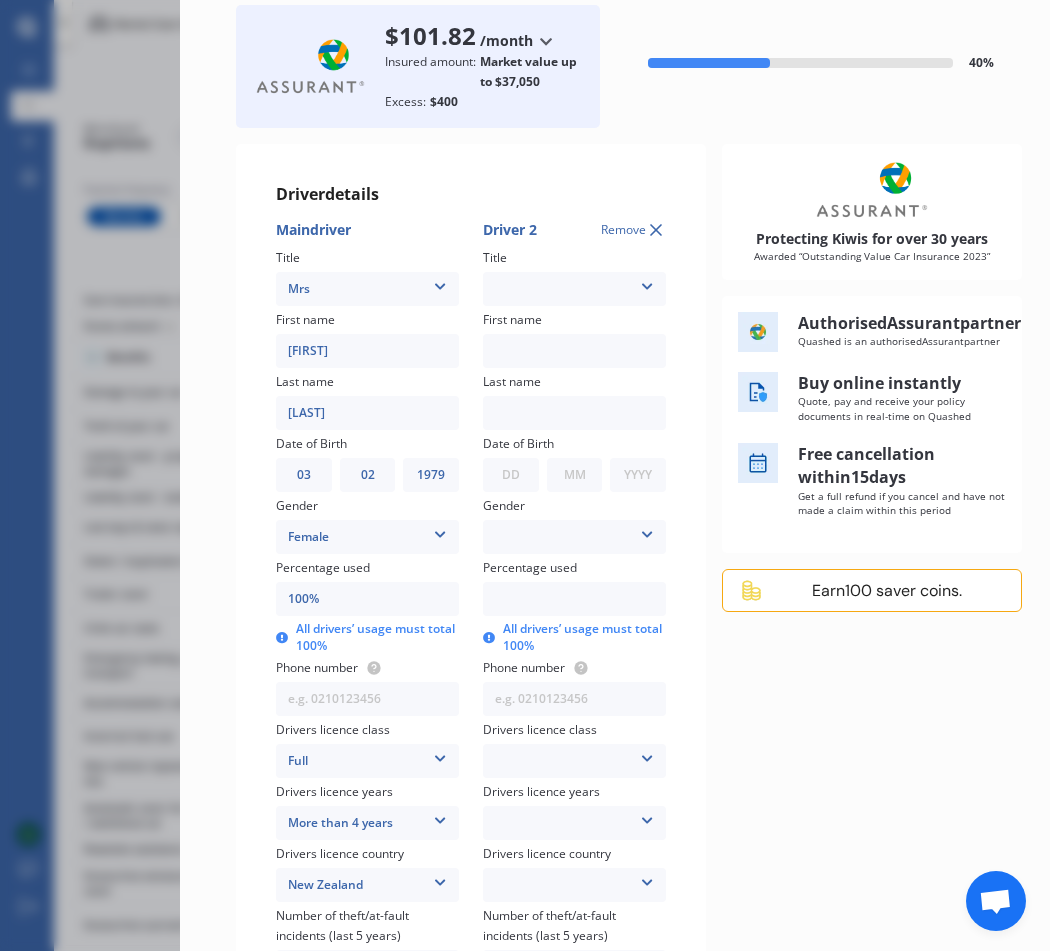 click on "Mr Mrs Miss Ms Dr" at bounding box center (574, 289) 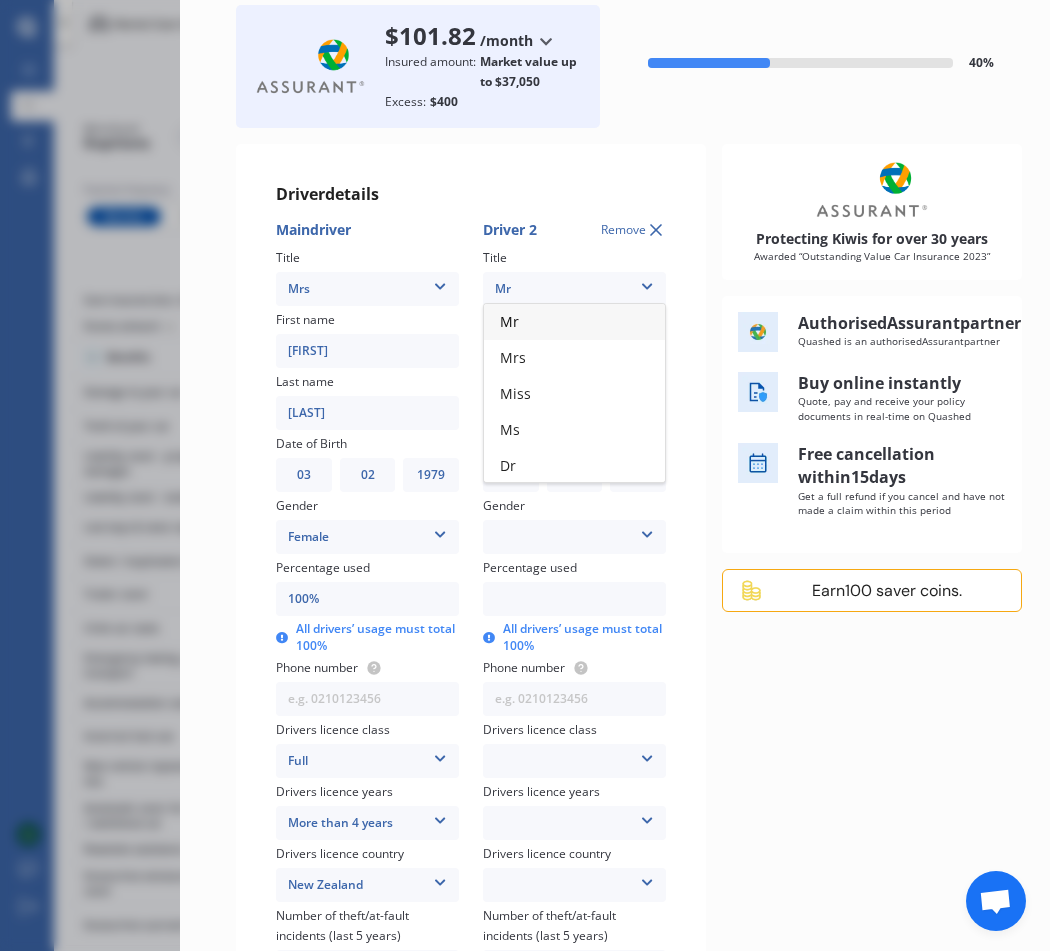 click on "Mr" at bounding box center [509, 321] 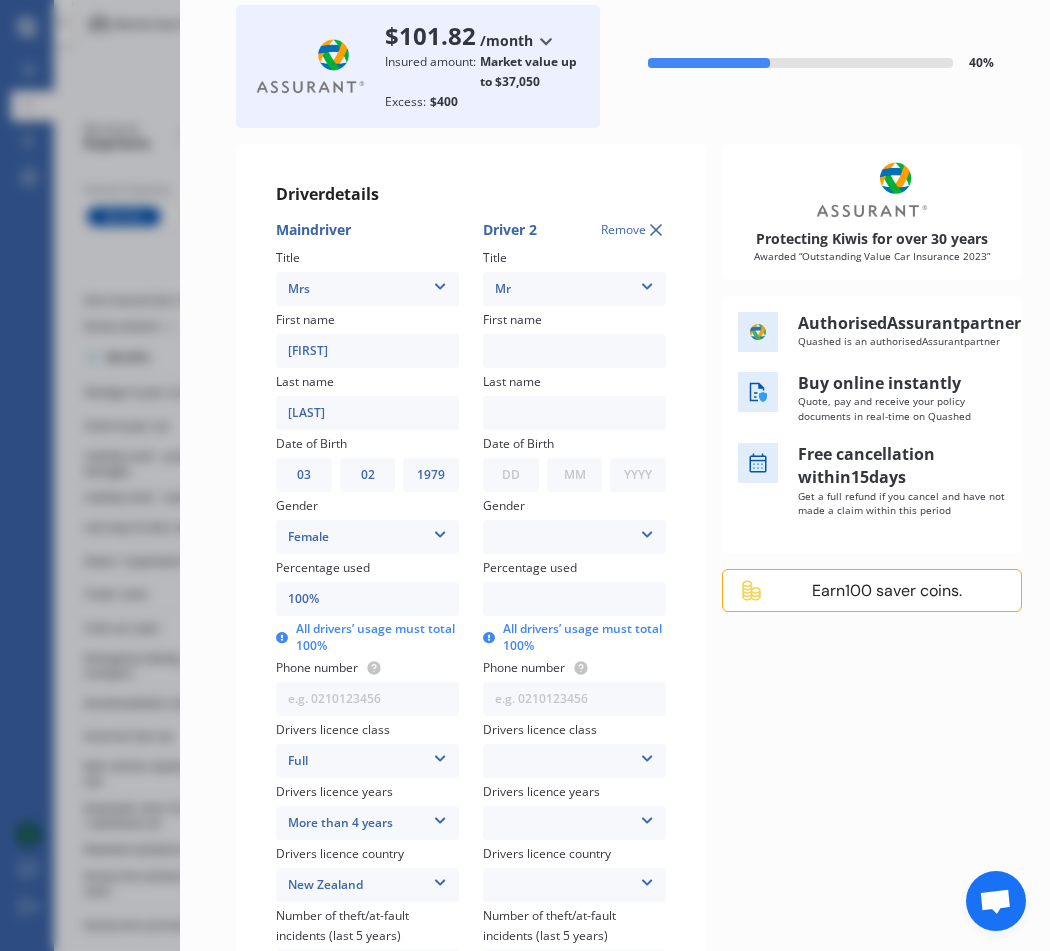 click at bounding box center [574, 351] 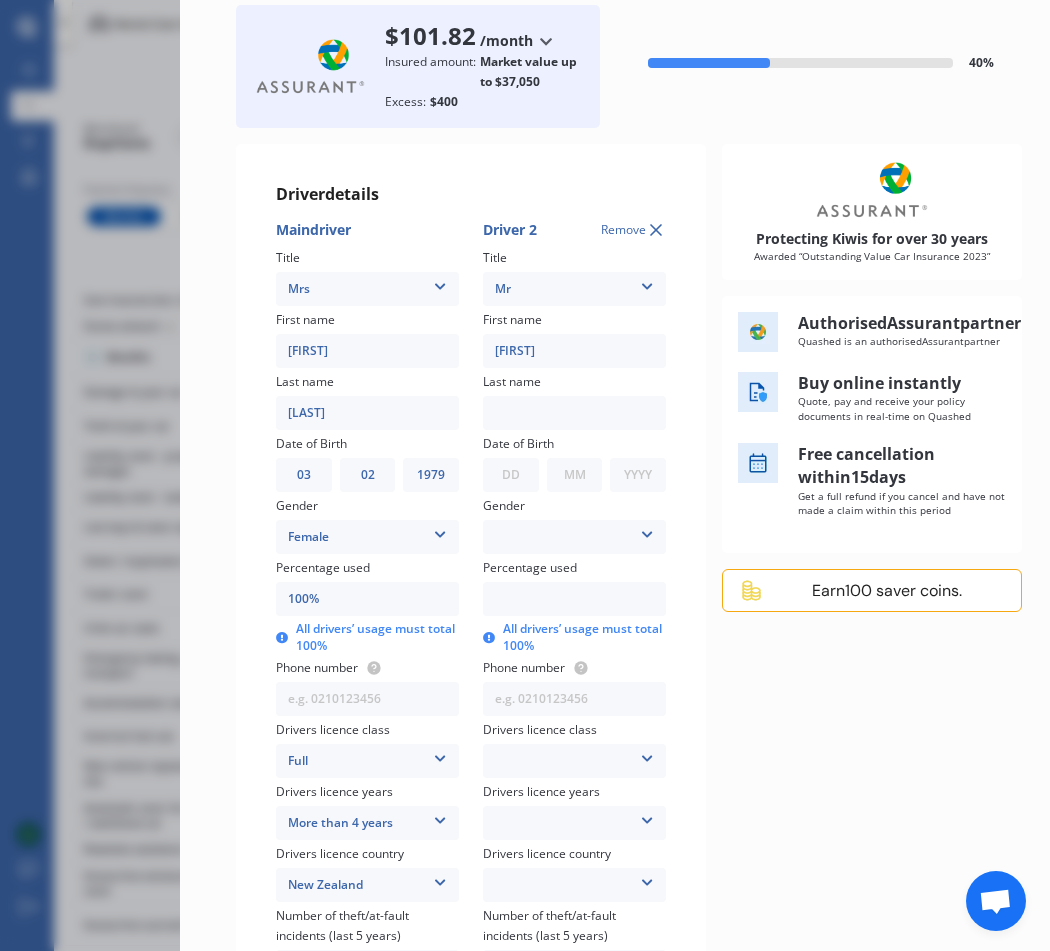 type on "[FIRST]" 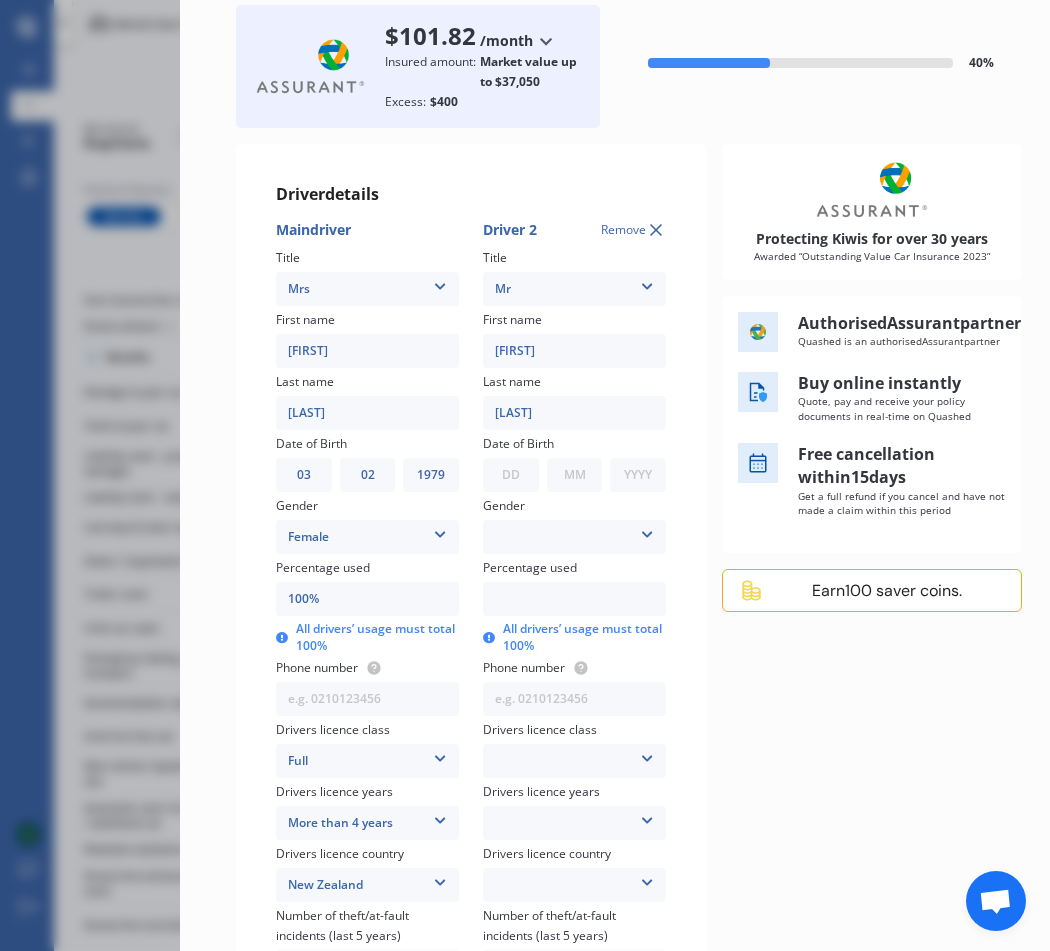 type on "[LAST]" 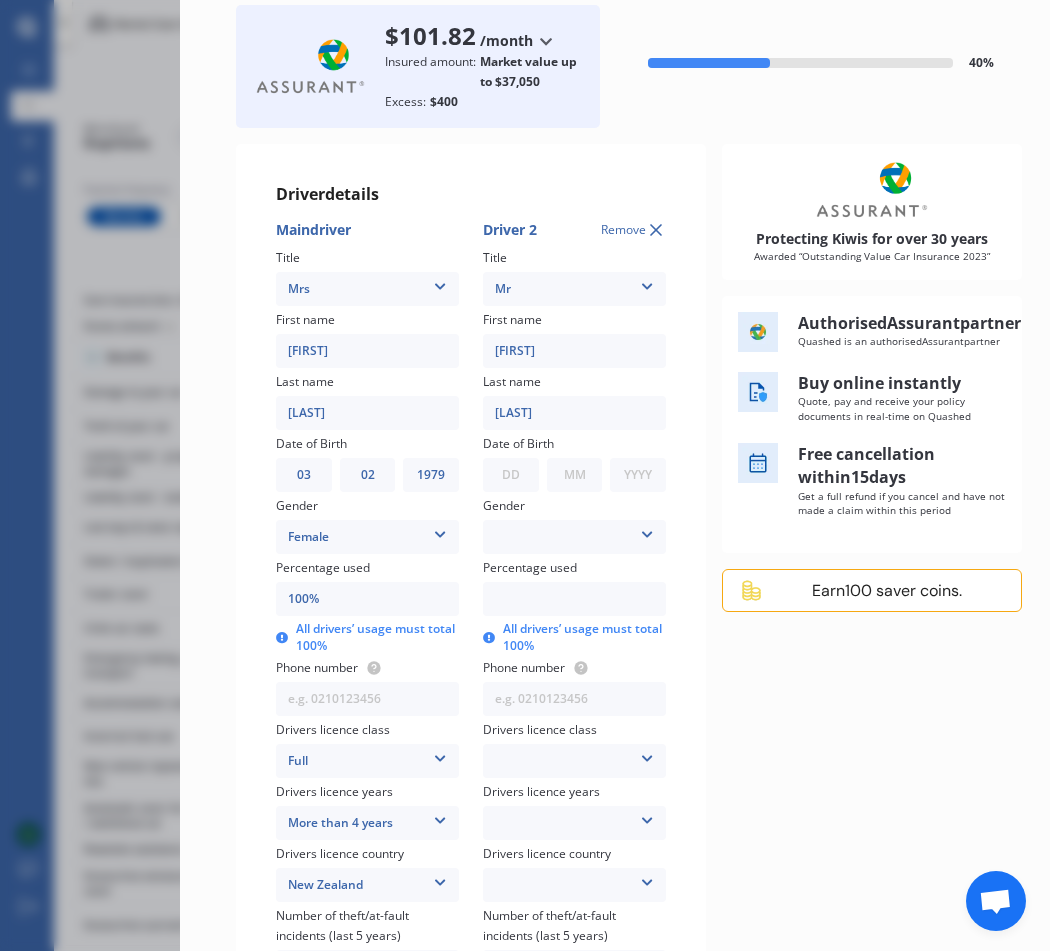 click on "DD 01 02 03 04 05 06 07 08 09 10 11 12 13 14 15 16 17 18 19 20 21 22 23 24 25 26 27 28 29 30 31" at bounding box center [511, 475] 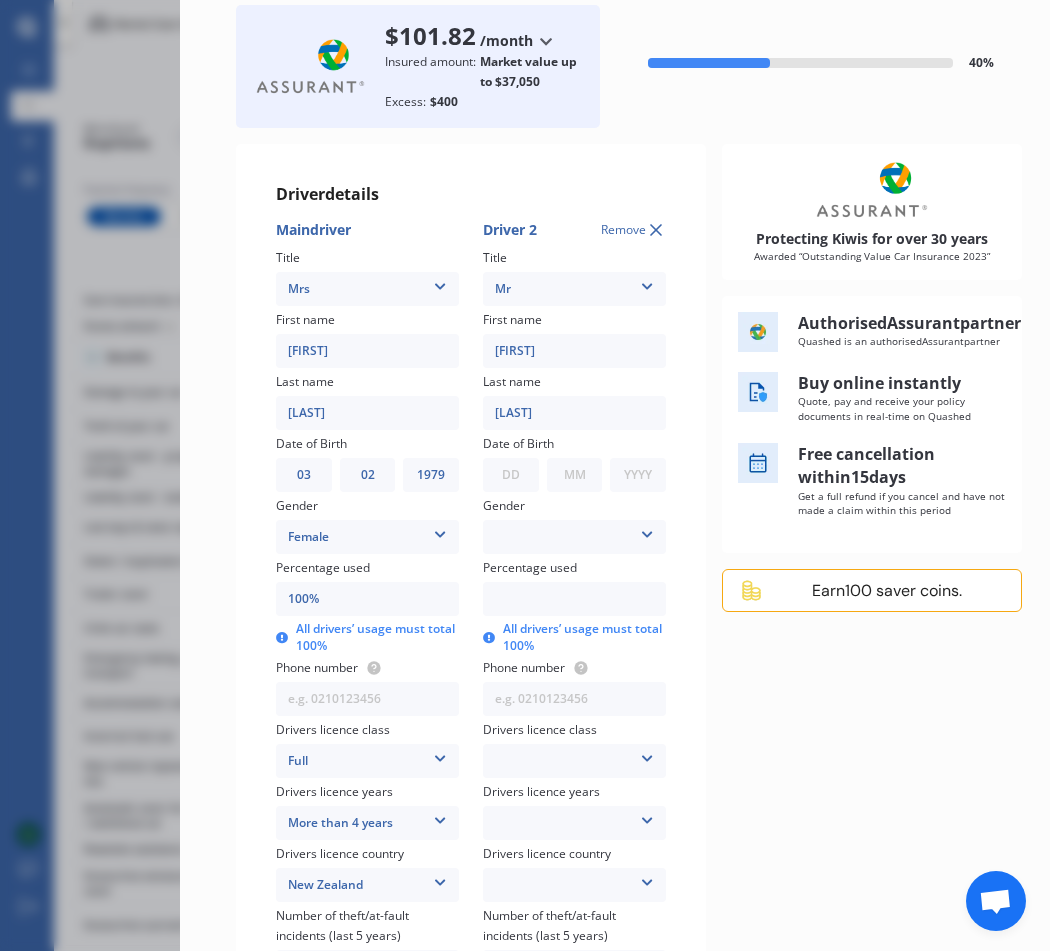 select on "04" 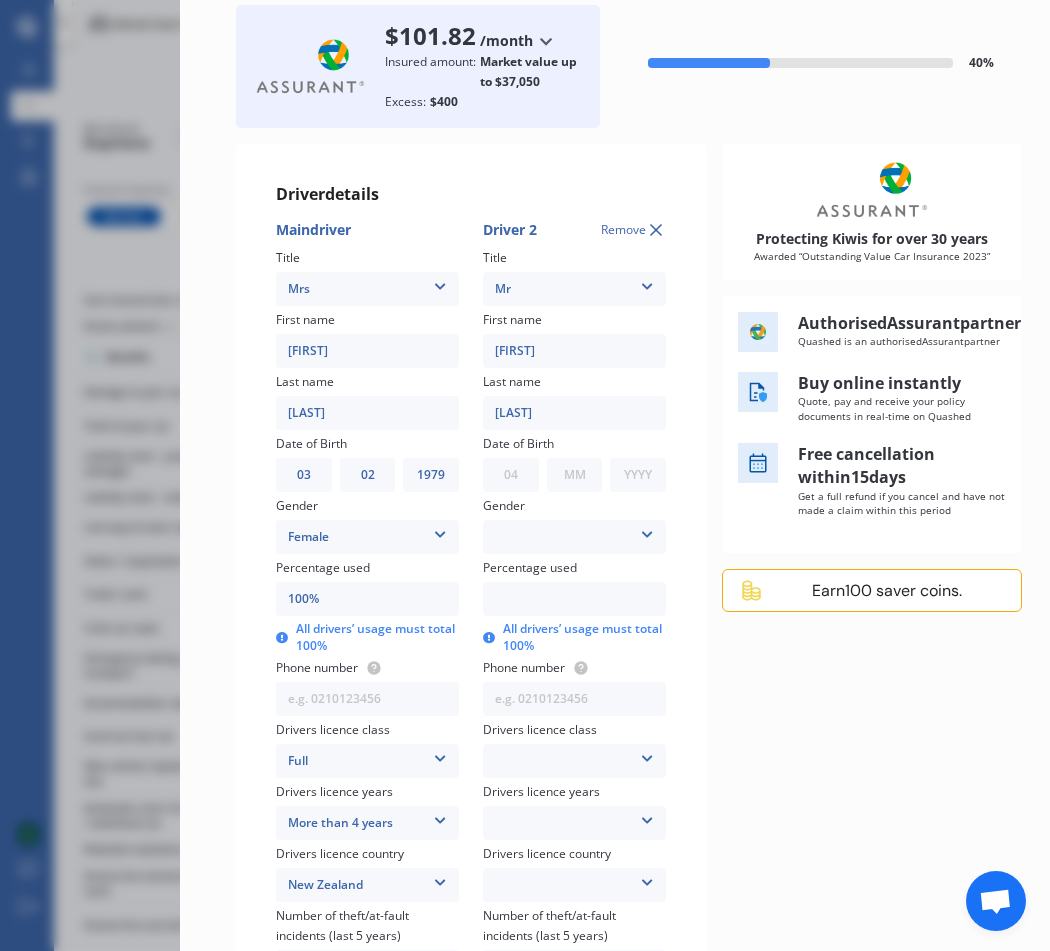 click on "04" at bounding box center (0, 0) 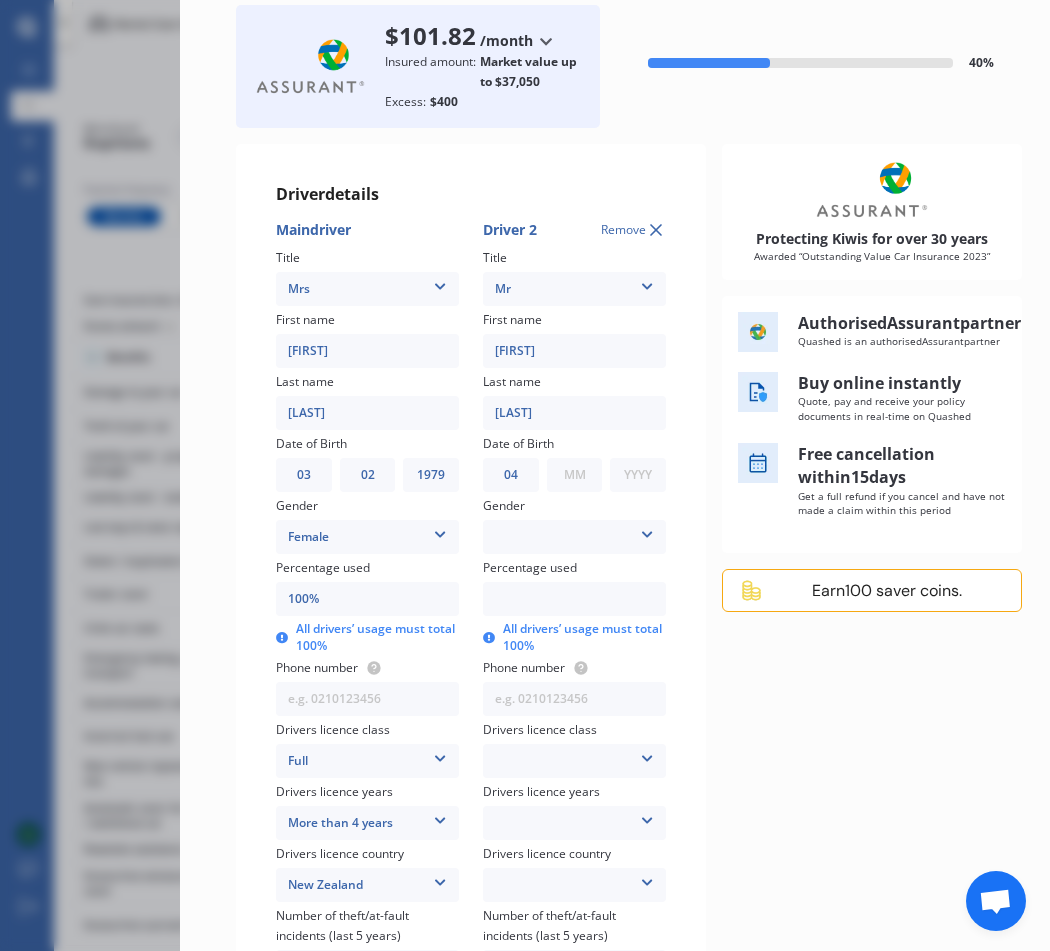 click on "MM 01 02 03 04 05 06 07 08 09 10 11 12" at bounding box center [575, 475] 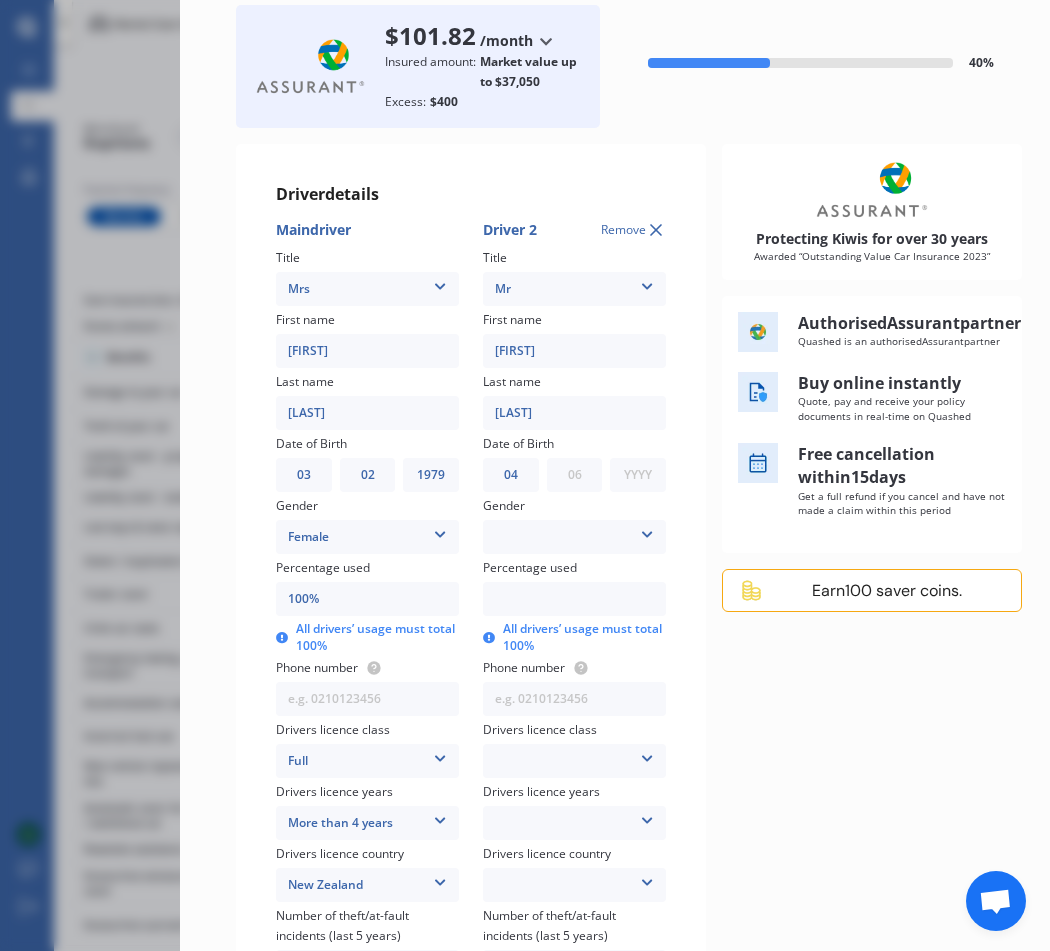 click on "06" at bounding box center (0, 0) 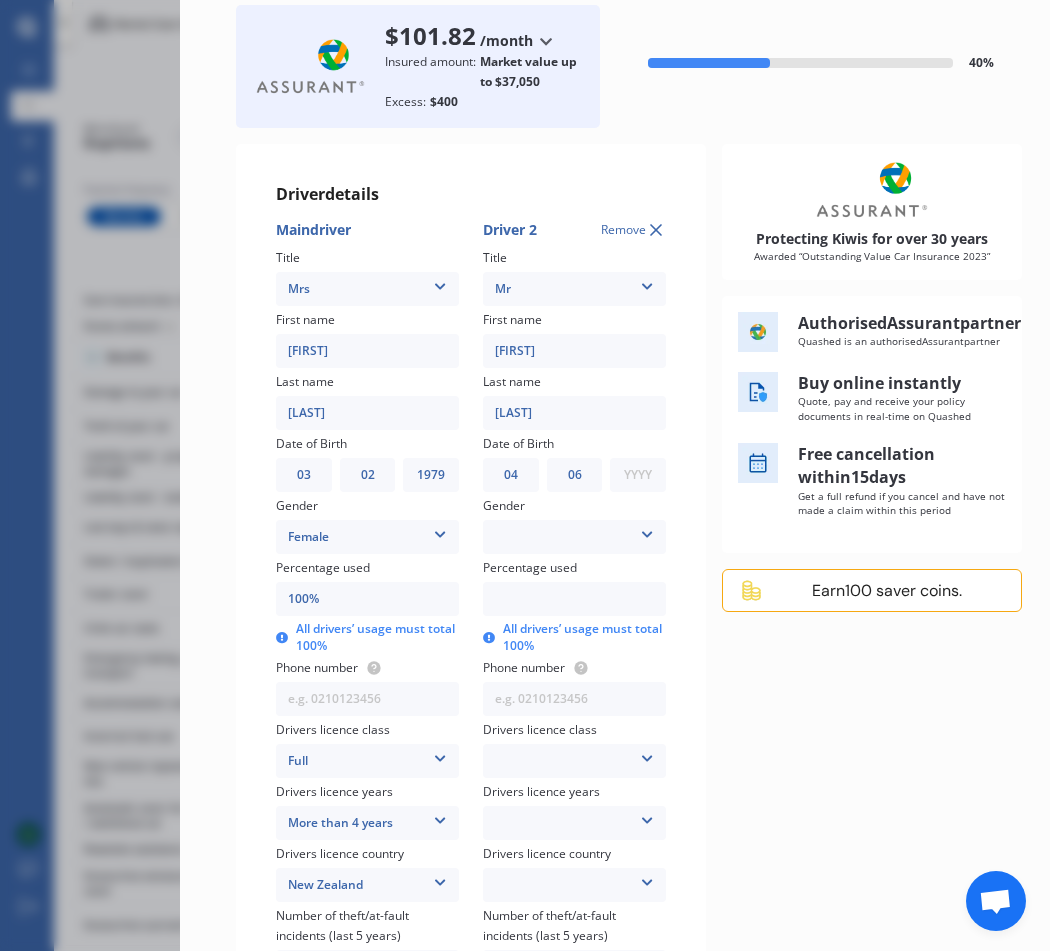 click on "YYYY 2009 2008 2007 2006 2005 2004 2003 2002 2001 2000 1999 1998 1997 1996 1995 1994 1993 1992 1991 1990 1989 1988 1987 1986 1985 1984 1983 1982 1981 1980 1979 1978 1977 1976 1975 1974 1973 1972 1971 1970 1969 1968 1967 1966 1965 1964 1963 1962 1961 1960 1959 1958 1957 1956 1955 1954 1953 1952 1951 1950 1949 1948 1947 1946 1945 1944 1943 1942 1941 1940 1939 1938 1937 1936 1935 1934 1933 1932 1931 1930 1929 1928 1927 1926 1925 1924 1923 1922 1921 1920 1919 1918 1917 1916 1915 1914 1913 1912 1911 1910" at bounding box center [638, 475] 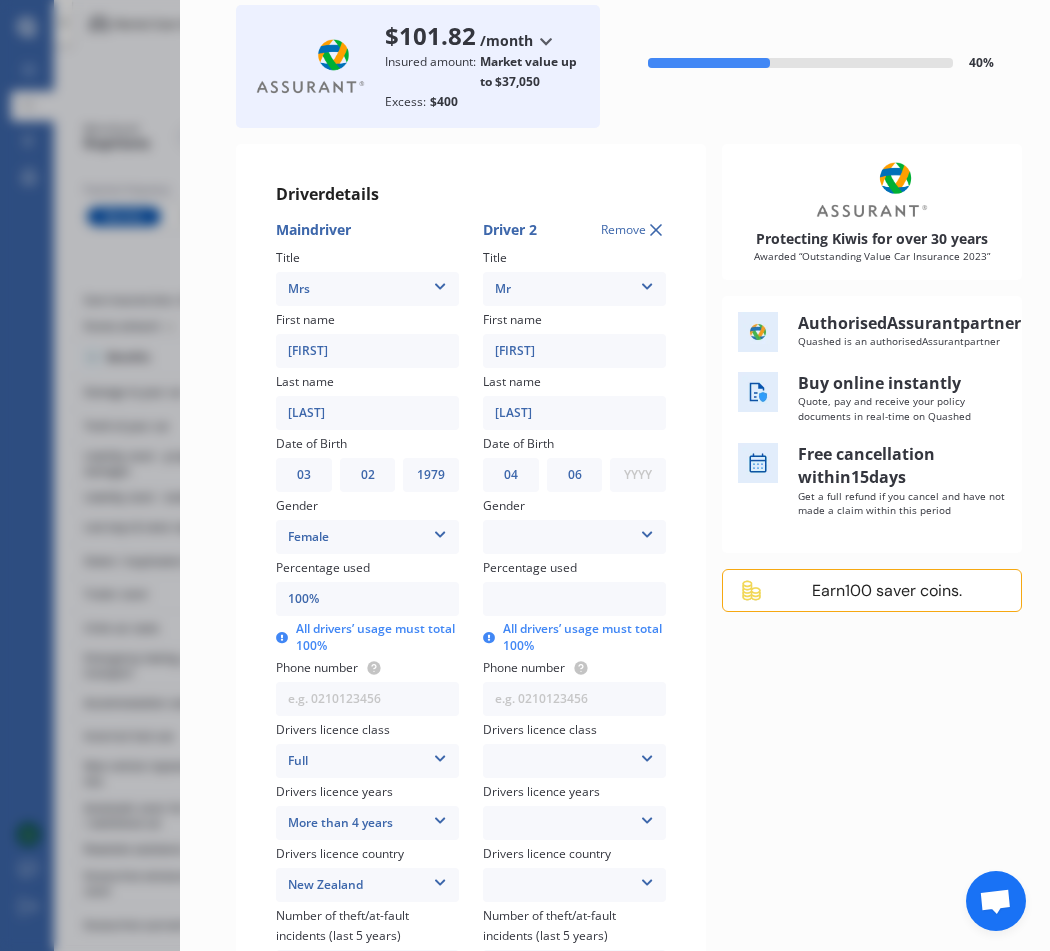 select on "1982" 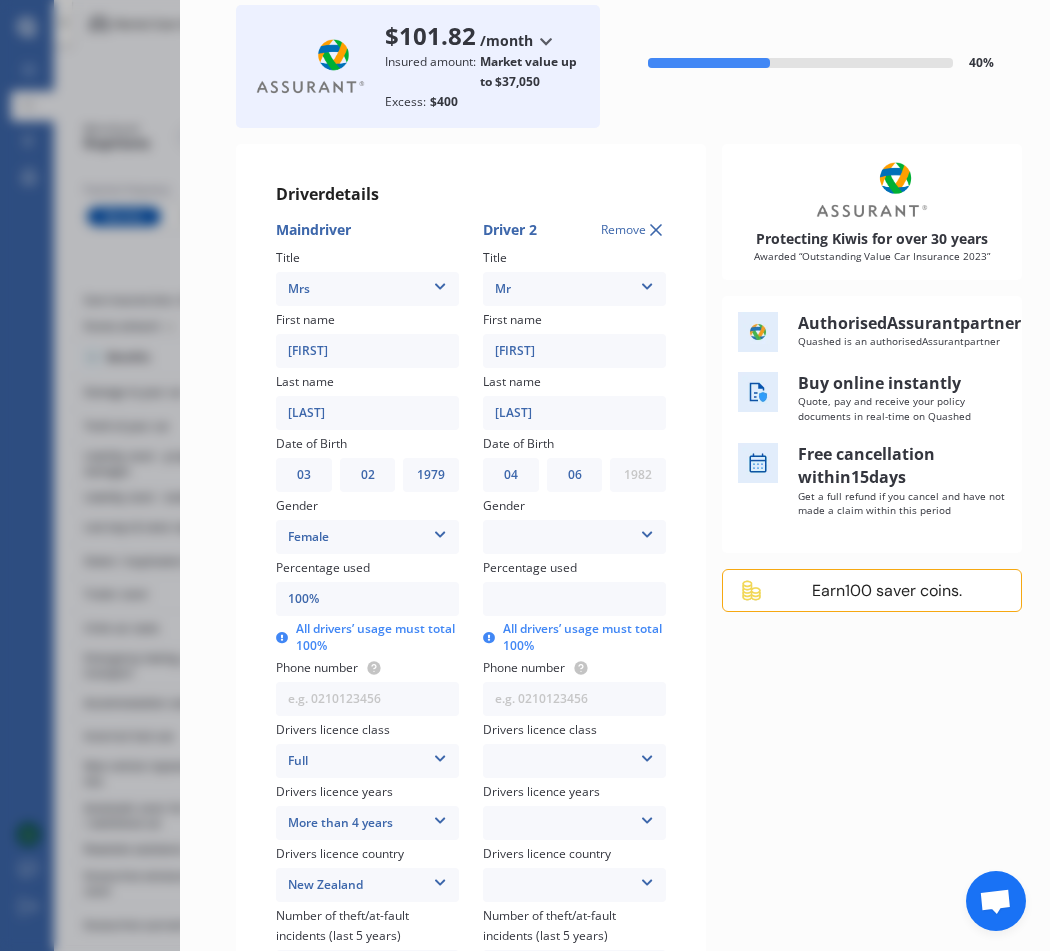click on "1982" at bounding box center (0, 0) 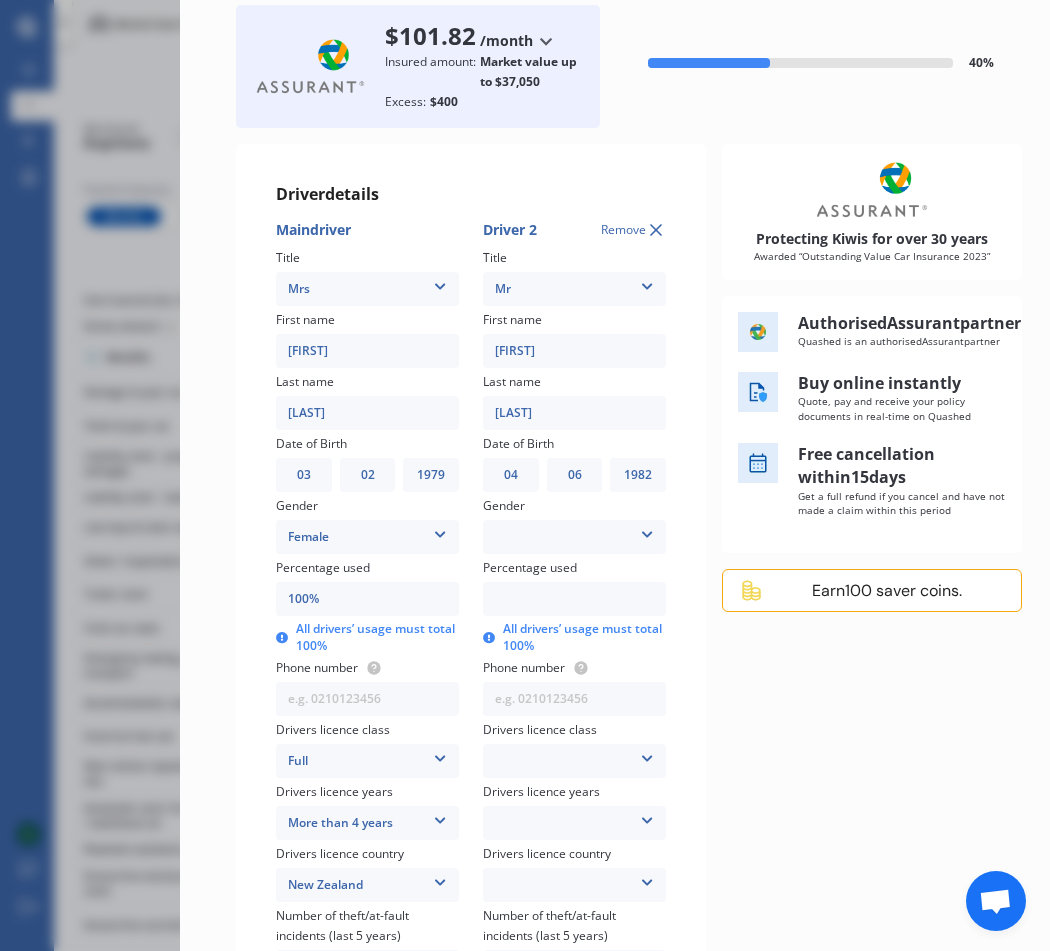 click on "Male Female" at bounding box center [574, 537] 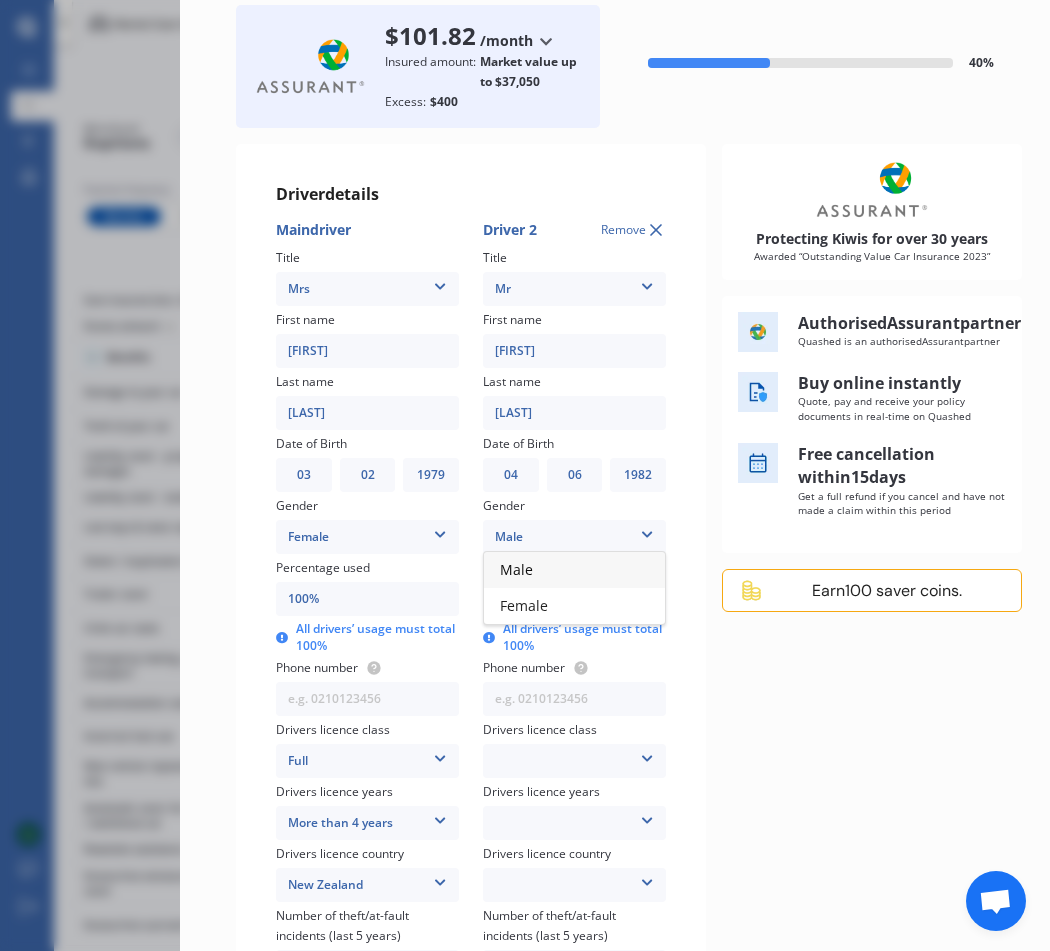 click on "Male" at bounding box center [574, 570] 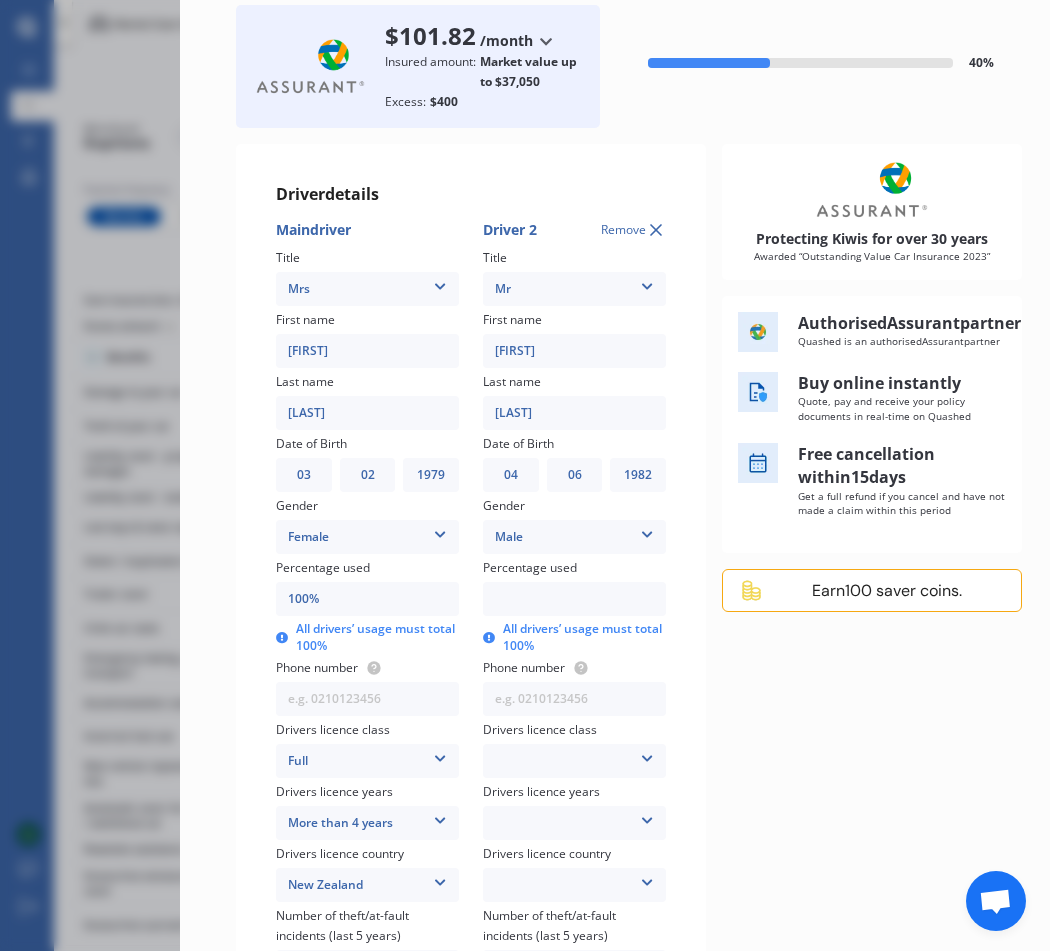 drag, startPoint x: 309, startPoint y: 601, endPoint x: 281, endPoint y: 597, distance: 28.284271 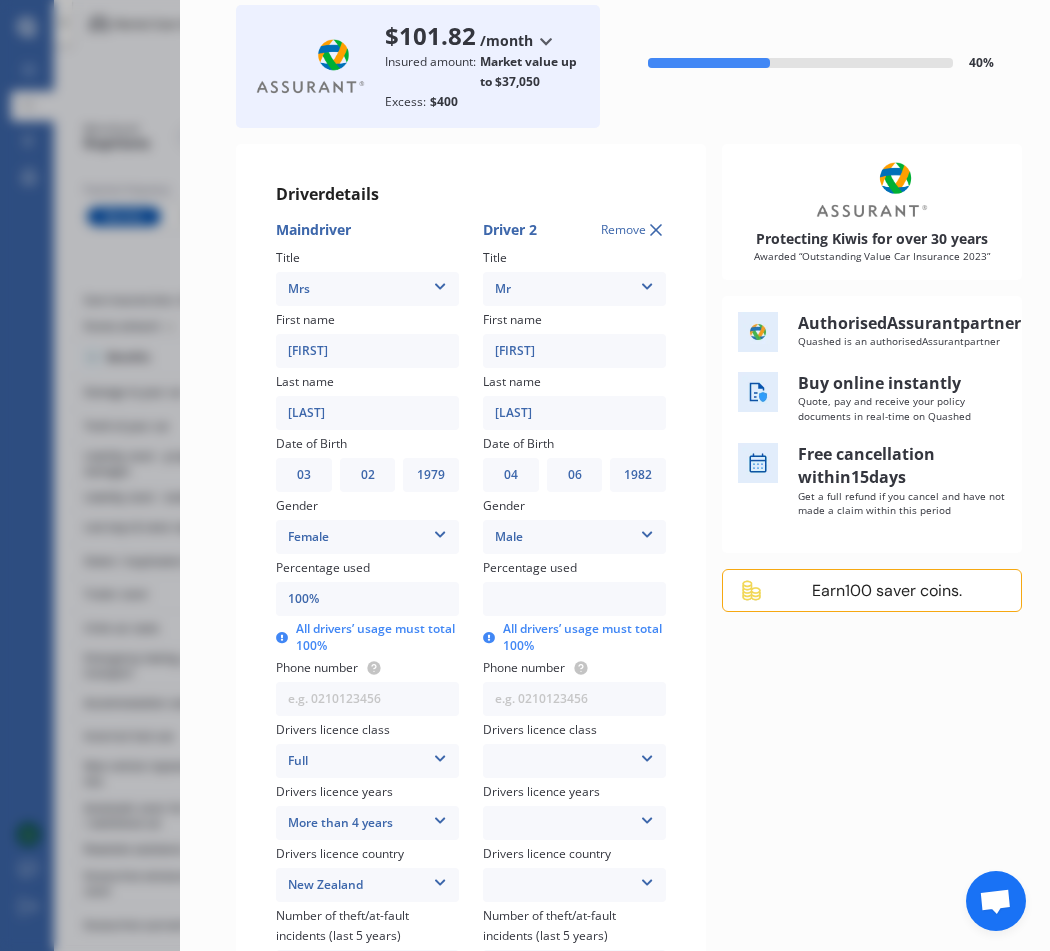 click on "100%" at bounding box center [367, 599] 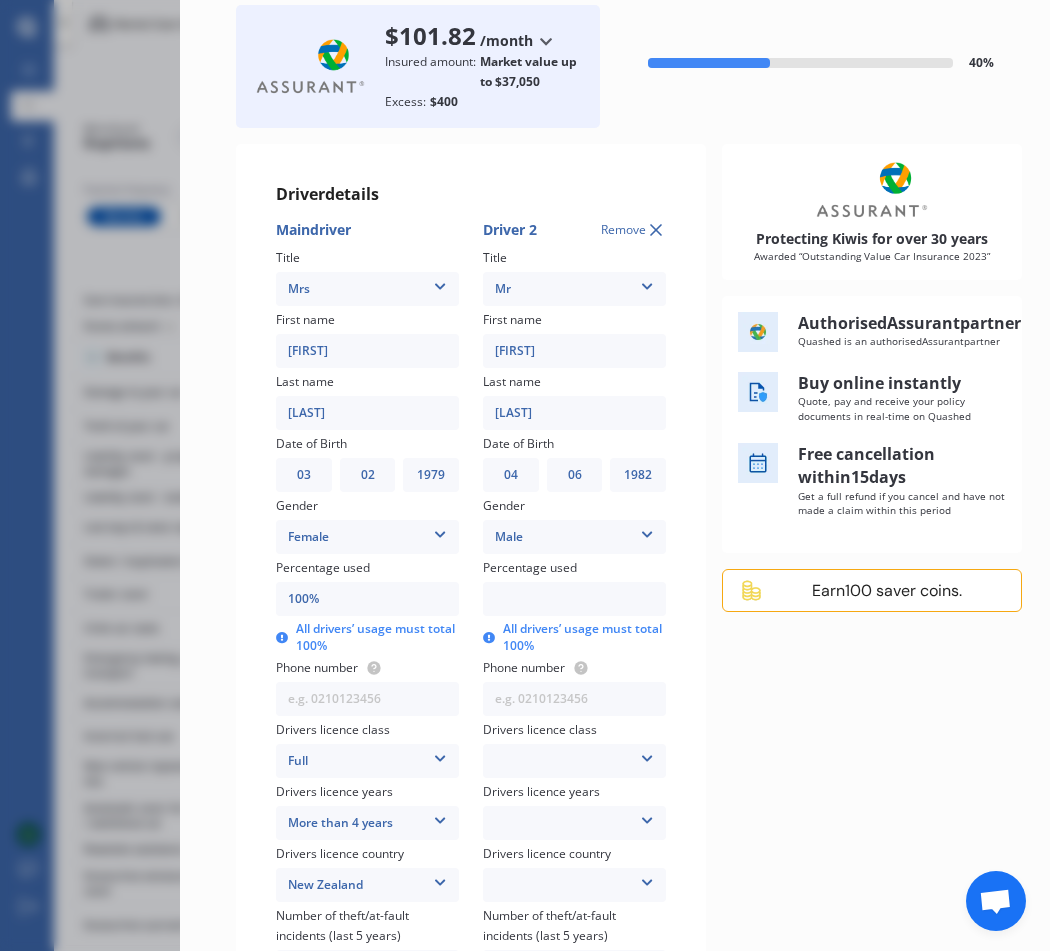 type on "9%" 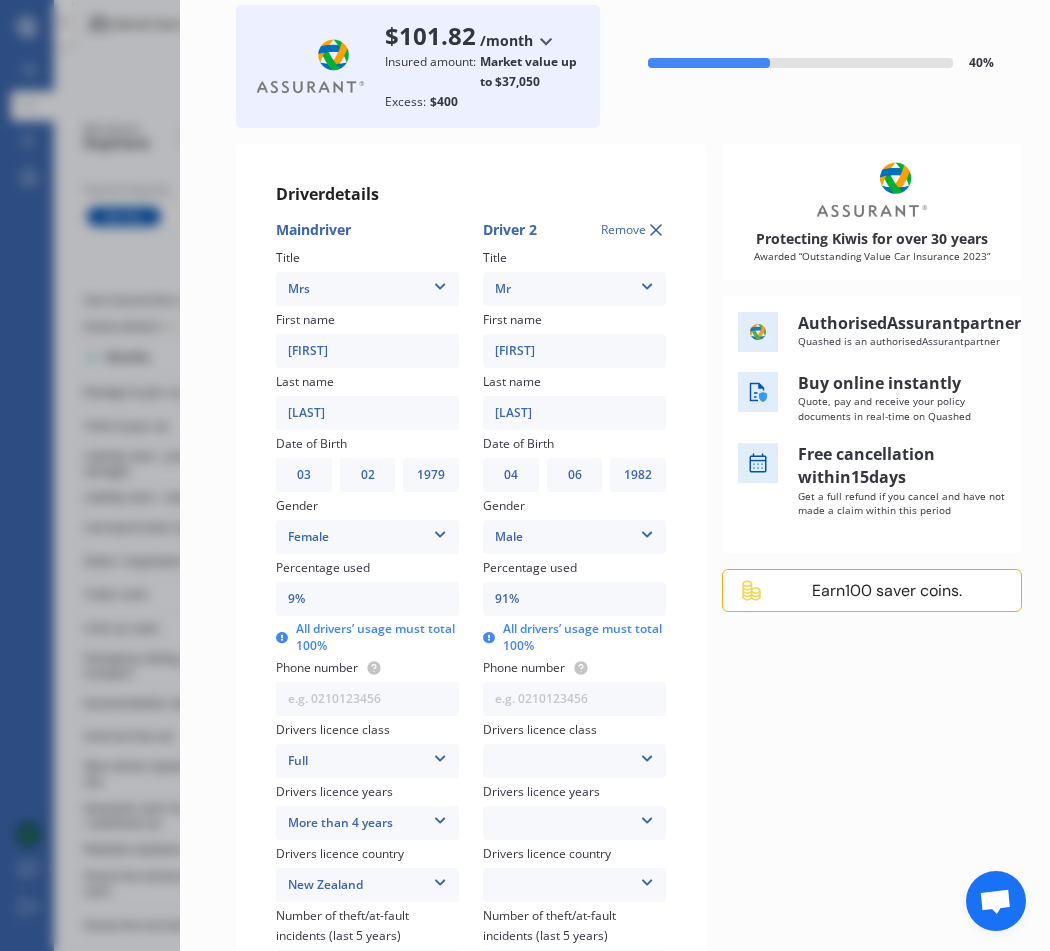 type on "90%" 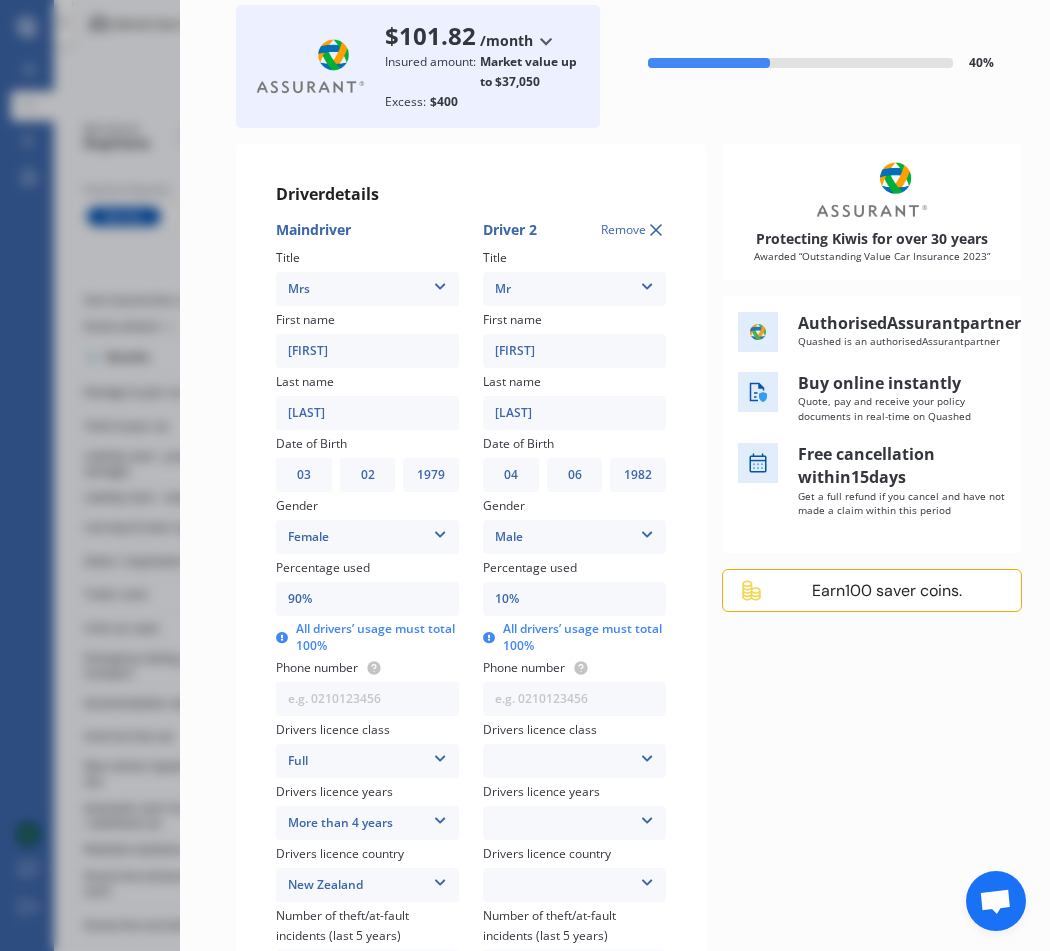 type on "90%" 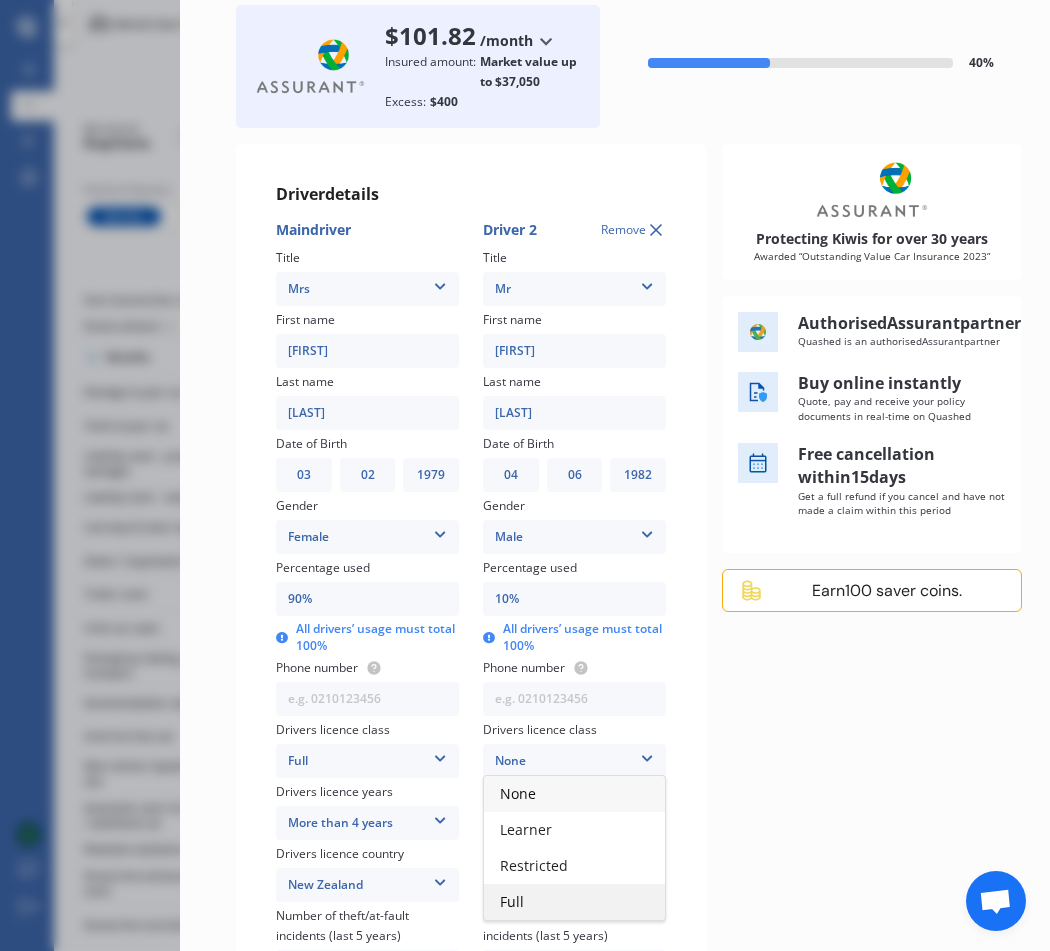 click on "Full" at bounding box center (574, 902) 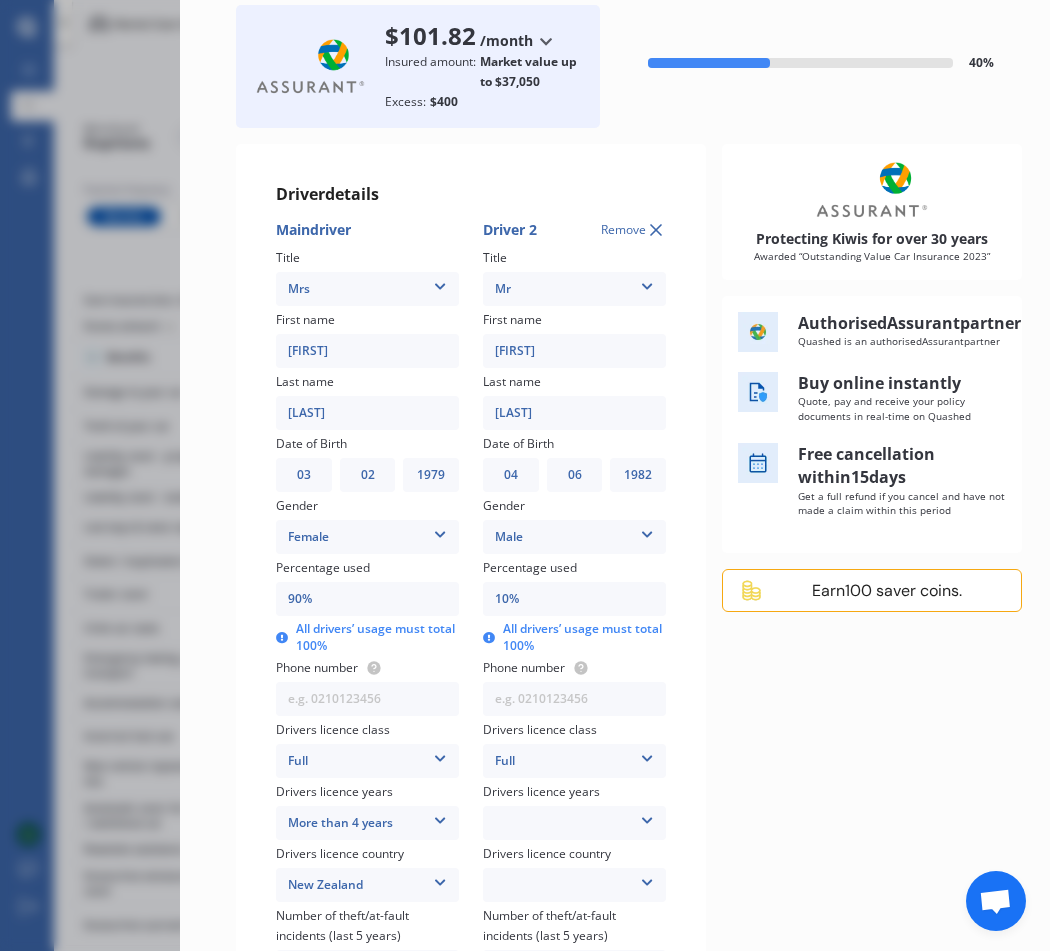 click on "Less than 1 year 1-2 years 2-4 years More than 4 years" at bounding box center (574, 823) 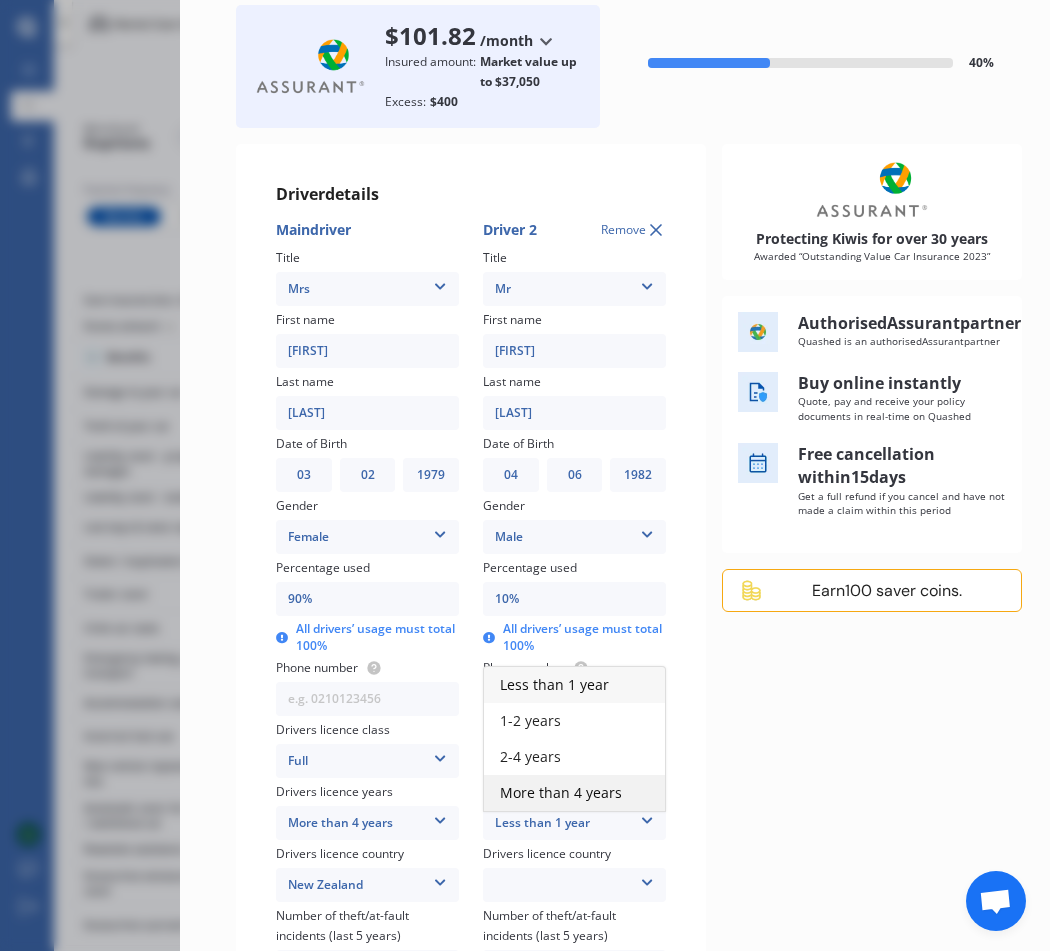 click on "More than 4 years" at bounding box center (561, 792) 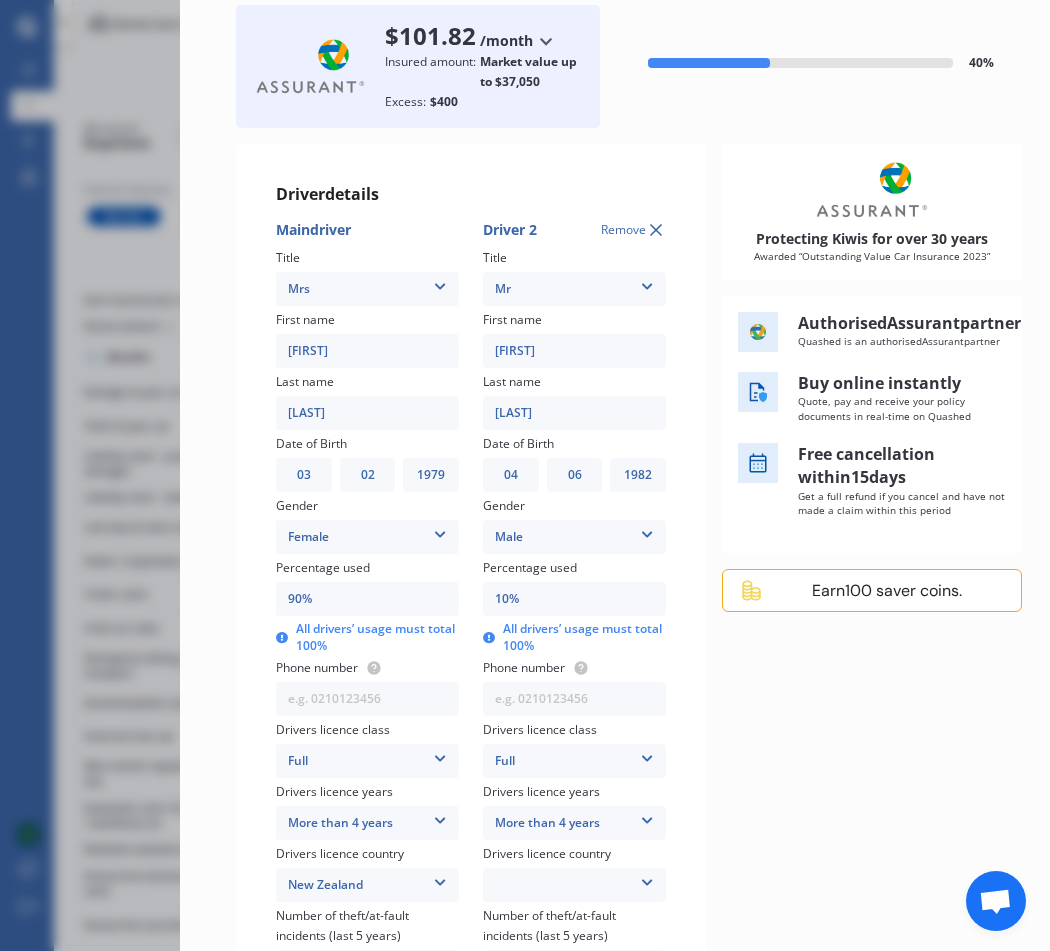 click on "New Zealand Australia Canada Japan Singapore South Africa UK USA Other Country Not Applicable Europe Pacific Island Nations" at bounding box center [574, 885] 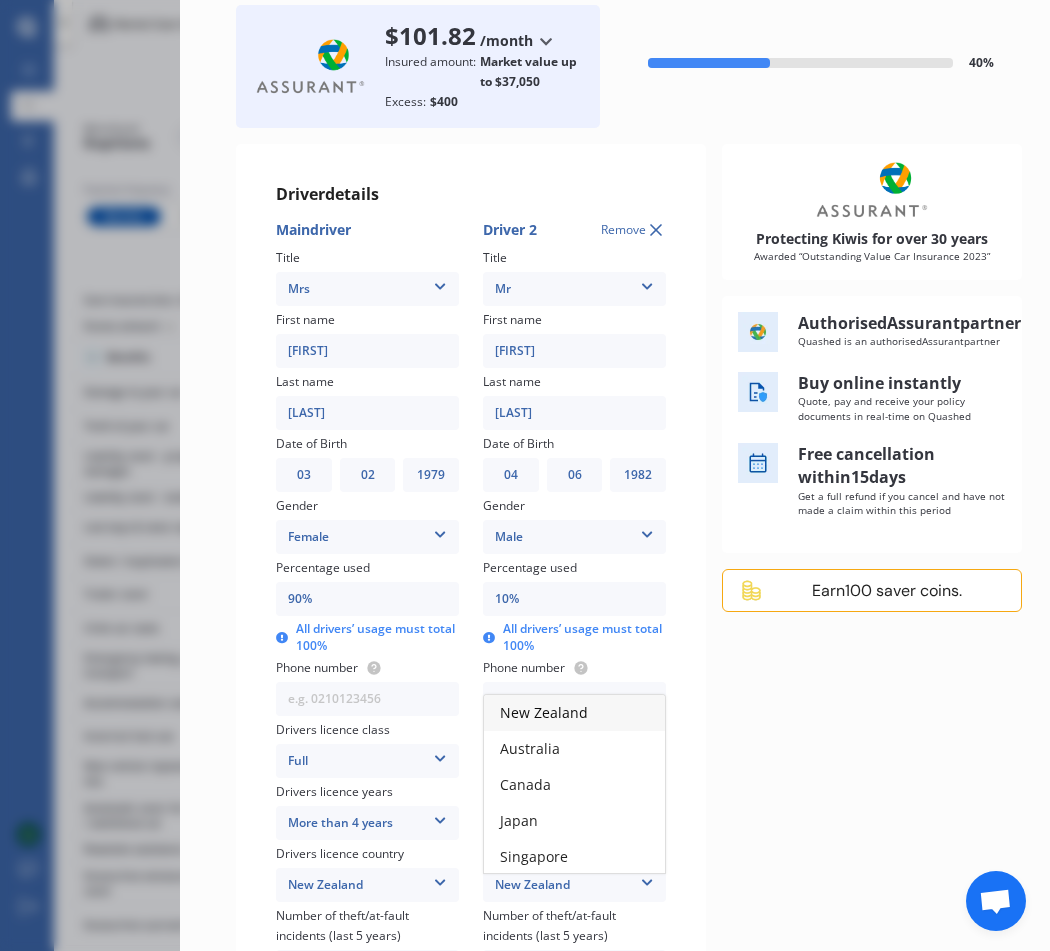 click on "New Zealand" at bounding box center (544, 712) 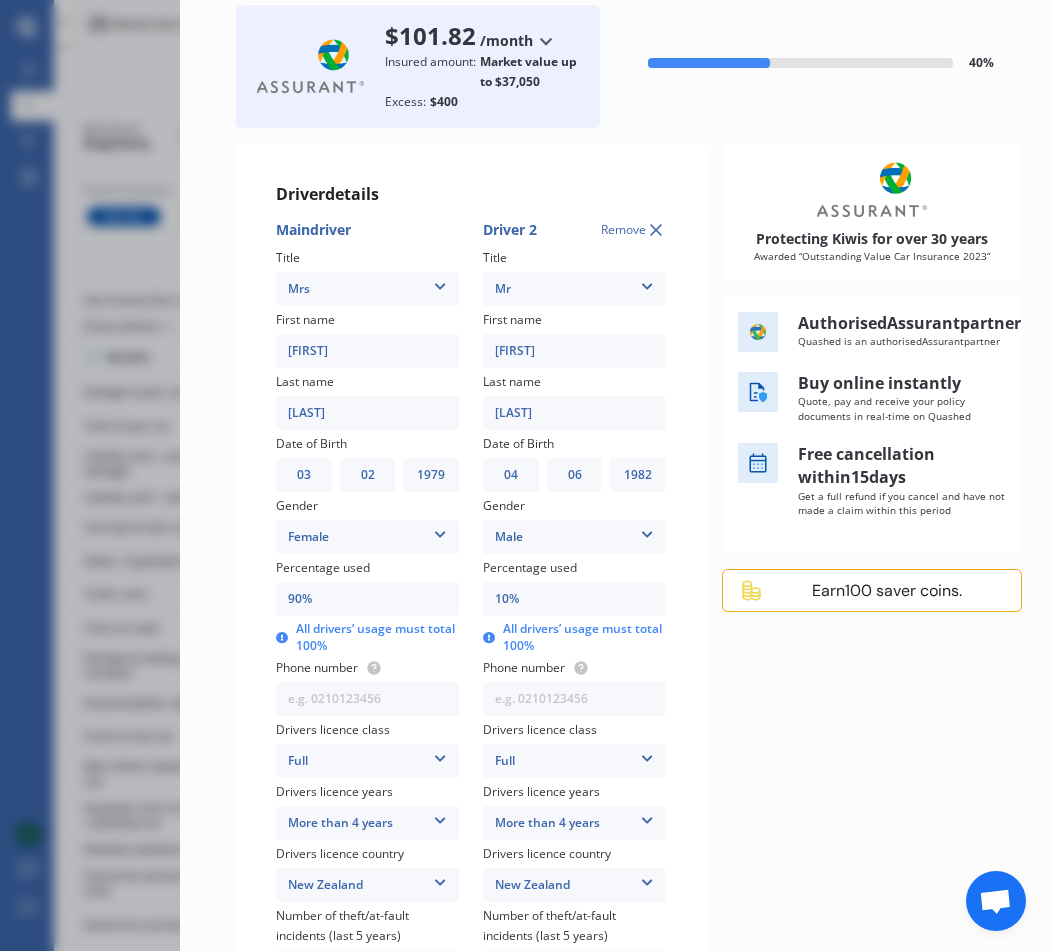 click on "Driver details Main driver Title Mrs Mr Mrs Miss Ms Dr First name [FIRST] Last name [LAST] Date of Birth DD 01 02 03 04 05 06 07 08 09 10 11 12 13 14 15 16 17 18 19 20 21 22 23 24 25 26 27 28 29 30 31 MM 01 02 03 04 05 06 07 08 09 10 11 12 YYYY 2009 2008 2007 2006 2005 2004 2003 2002 2001 2000 1999 1998 1997 1996 1995 1994 1993 1992 1991 1990 1989 1988 1987 1986 1985 1984 1983 1982 1981 1980 1979 1978 1977 1976 1975 1974 1973 1972 1971 1970 1969 1968 1967 1966 1965 1964 1963 1962 1961 1960 1959 1958 1957 1956 1955 1954 1953 1952 1951 1950 1949 1948 1947 1946 1945 1944 1943 1942 1941 1940 1939 1938 1937 1936 1935 1934 1933 1932 1931 1930 1929 1928 1927 1926 1925 1924 1923 1922 1921 1920 1919 1918 1917 1916 1915 1914 1913 1912 1911 1910 Gender Female Male Female Percentage used 90% All drivers’ usage must total 100% Phone number Drivers licence class Full None Learner Restricted Full Drivers licence years More than 4 years Less than 1 year 1-2 years 2-4 years More than 4 years Drivers licence country Canada 0" at bounding box center [471, 617] 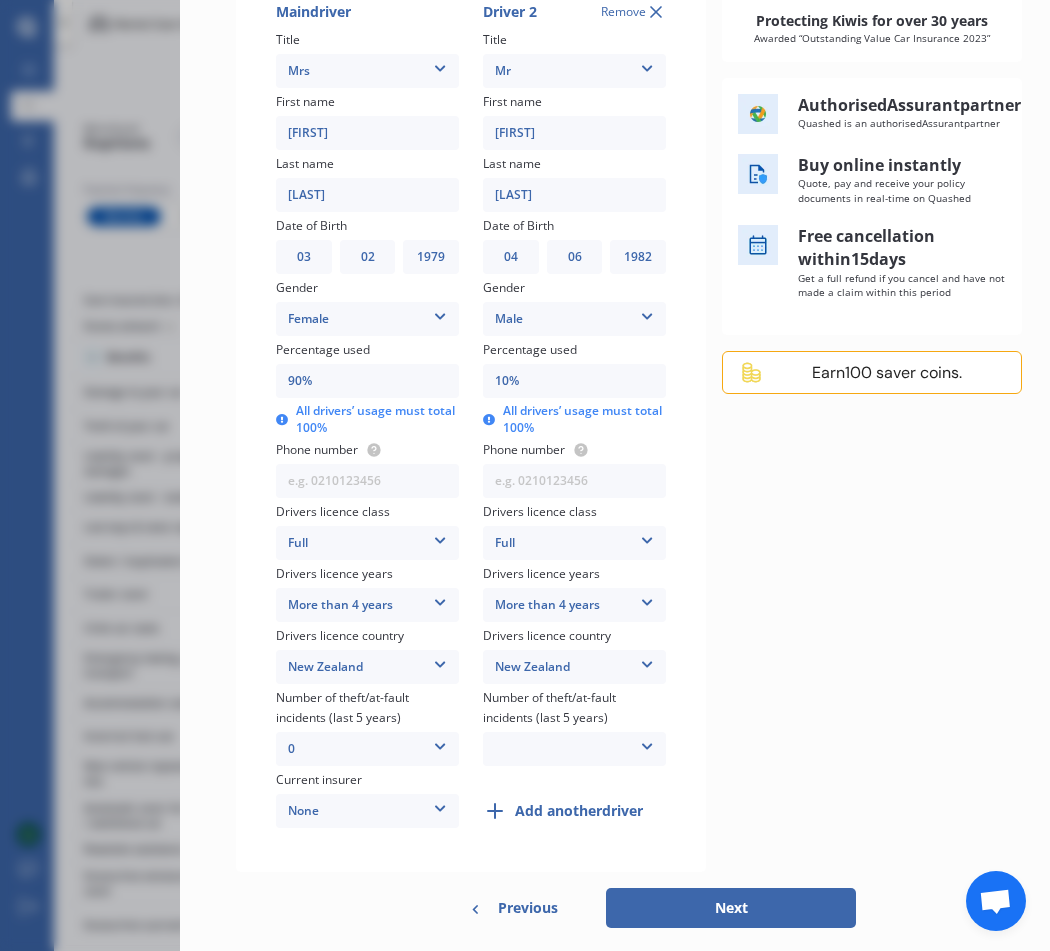 scroll, scrollTop: 342, scrollLeft: 0, axis: vertical 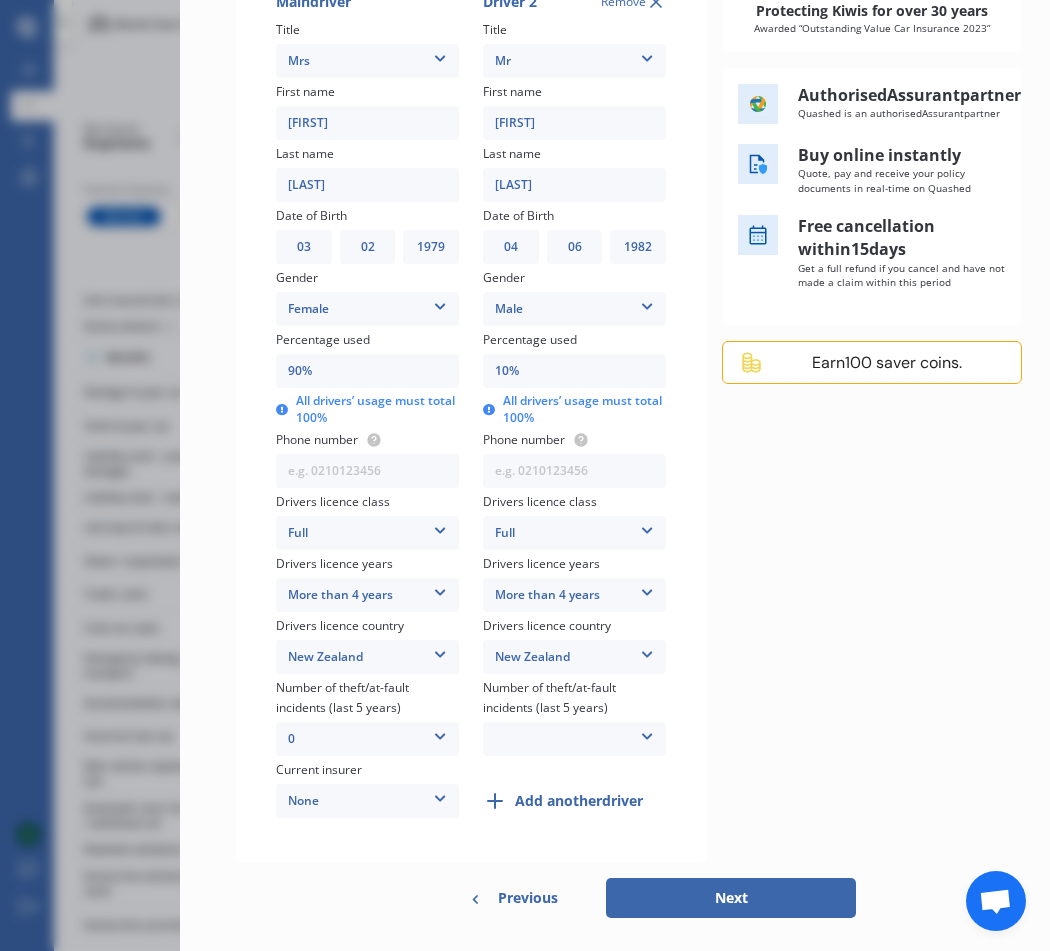 click on "0 1 2 3 More than 3" at bounding box center [574, 739] 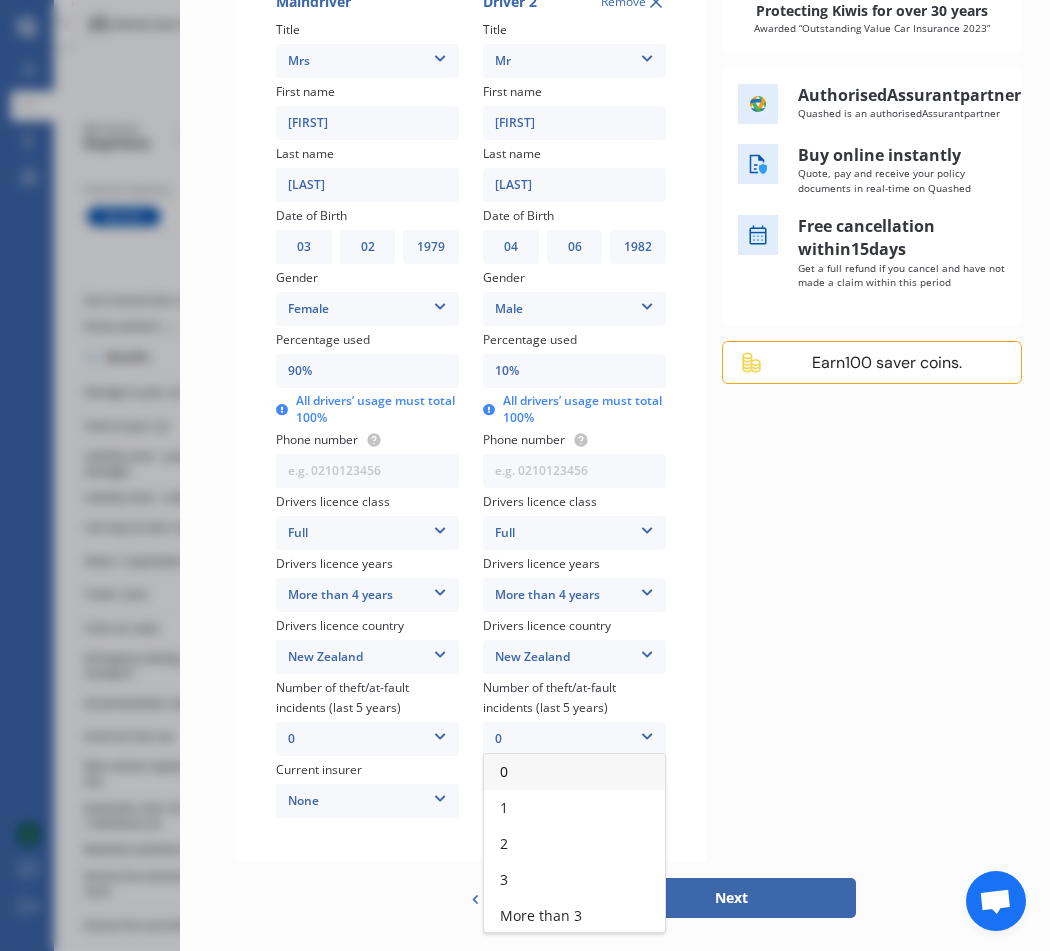click on "0" at bounding box center [574, 772] 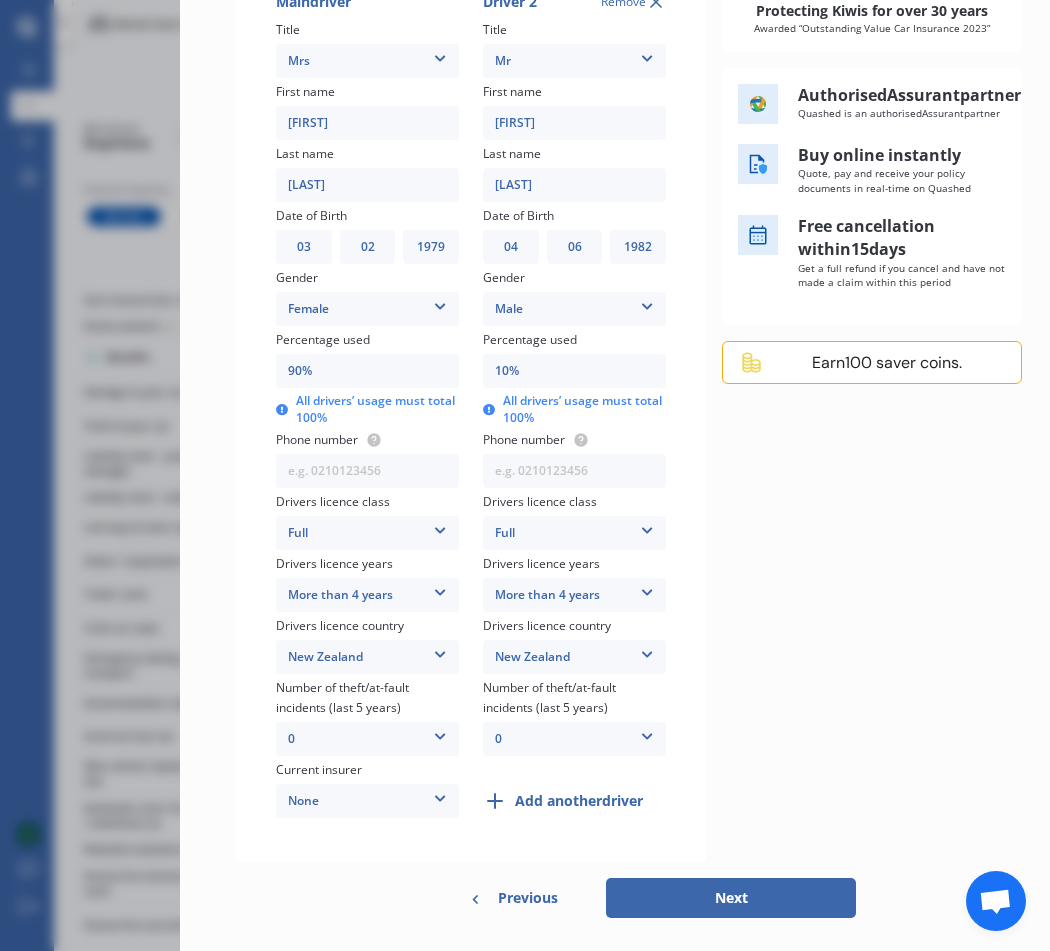 click on "Driver details Main driver Title Mrs Mr Mrs Miss Ms Dr First name [FIRST] Last name [LAST] Date of Birth DD 01 02 03 04 05 06 07 08 09 10 11 12 13 14 15 16 17 18 19 20 21 22 23 24 25 26 27 28 29 30 31 MM 01 02 03 04 05 06 07 08 09 10 11 12 YYYY 2009 2008 2007 2006 2005 2004 2003 2002 2001 2000 1999 1998 1997 1996 1995 1994 1993 1992 1991 1990 1989 1988 1987 1986 1985 1984 1983 1982 1981 1980 1979 1978 1977 1976 1975 1974 1973 1972 1971 1970 1969 1968 1967 1966 1965 1964 1963 1962 1961 1960 1959 1958 1957 1956 1955 1954 1953 1952 1951 1950 1949 1948 1947 1946 1945 1944 1943 1942 1941 1940 1939 1938 1937 1936 1935 1934 1933 1932 1931 1930 1929 1928 1927 1926 1925 1924 1923 1922 1921 1920 1919 1918 1917 1916 1915 1914 1913 1912 1911 1910 Gender Female Male Female Percentage used 90% All drivers’ usage must total 100% Phone number Drivers licence class Full None Learner Restricted Full Drivers licence years More than 4 years Less than 1 year 1-2 years 2-4 years More than 4 years Drivers licence country Canada 0" at bounding box center (471, 389) 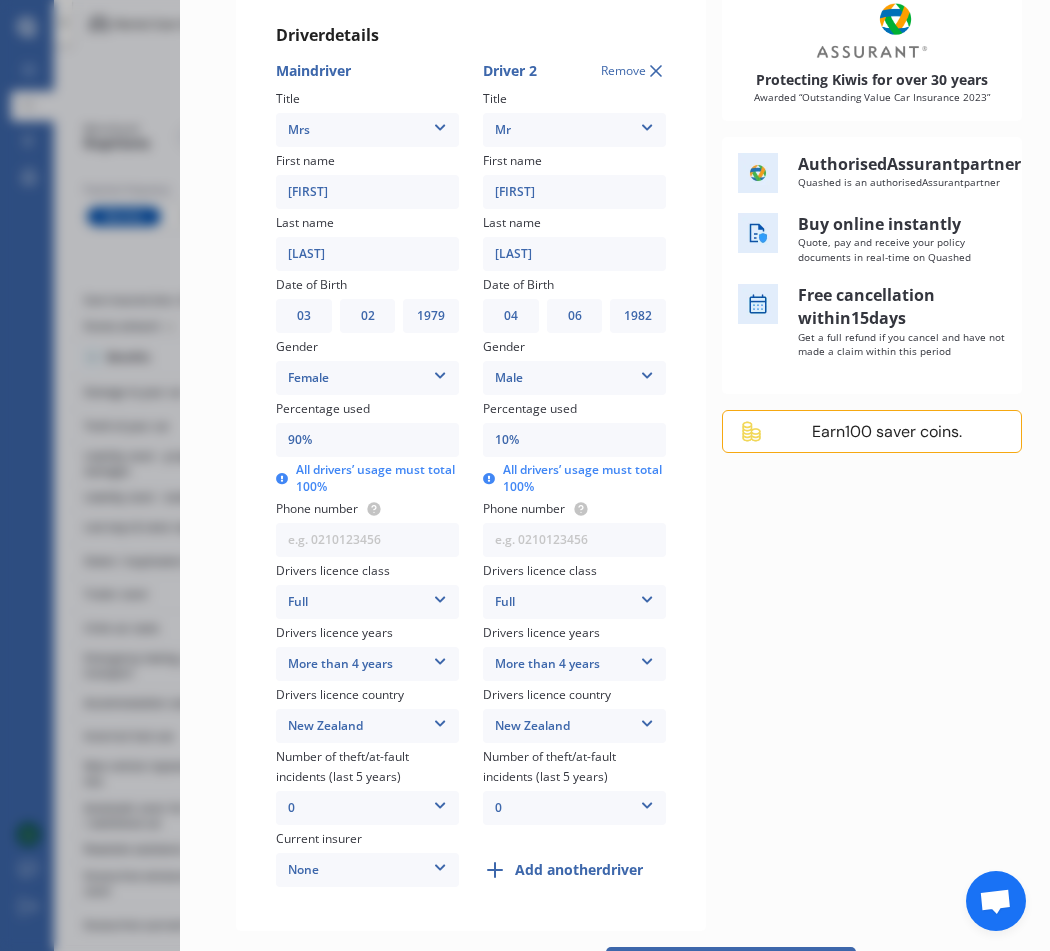 scroll, scrollTop: 372, scrollLeft: 0, axis: vertical 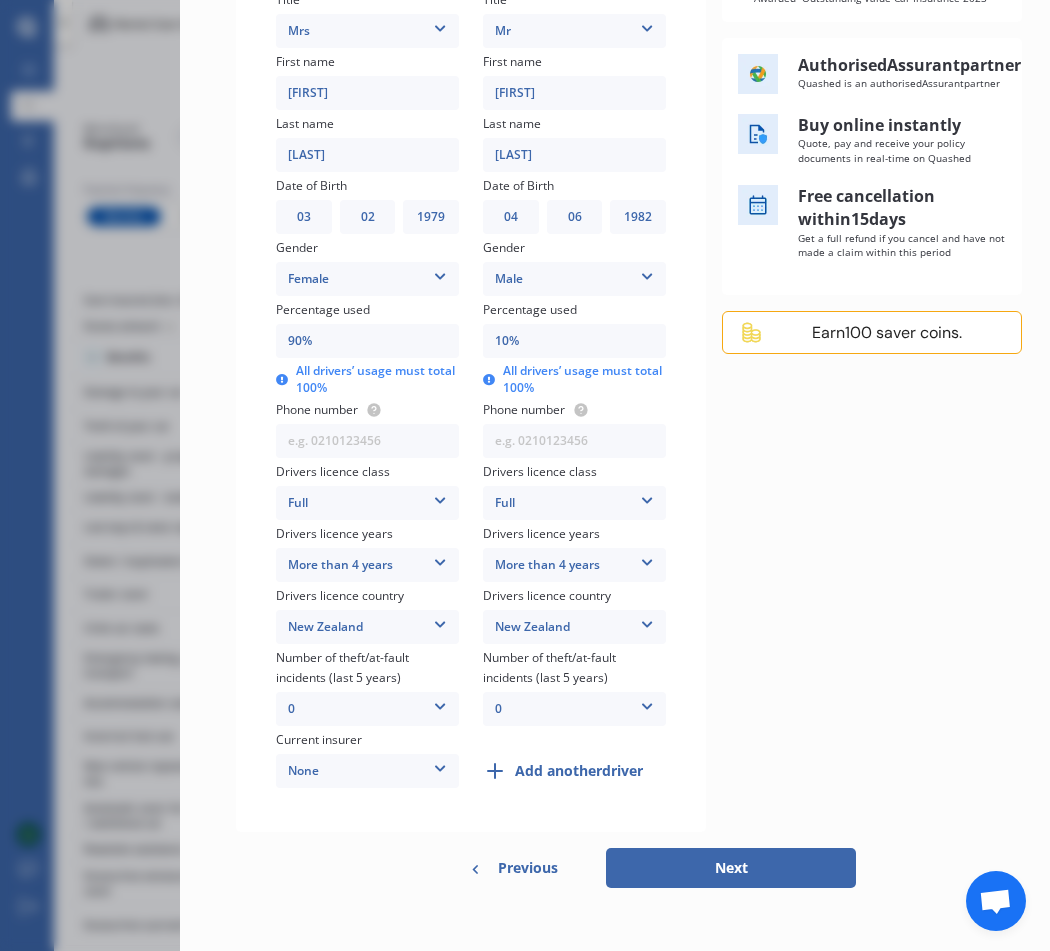 click on "Previous" at bounding box center [528, 868] 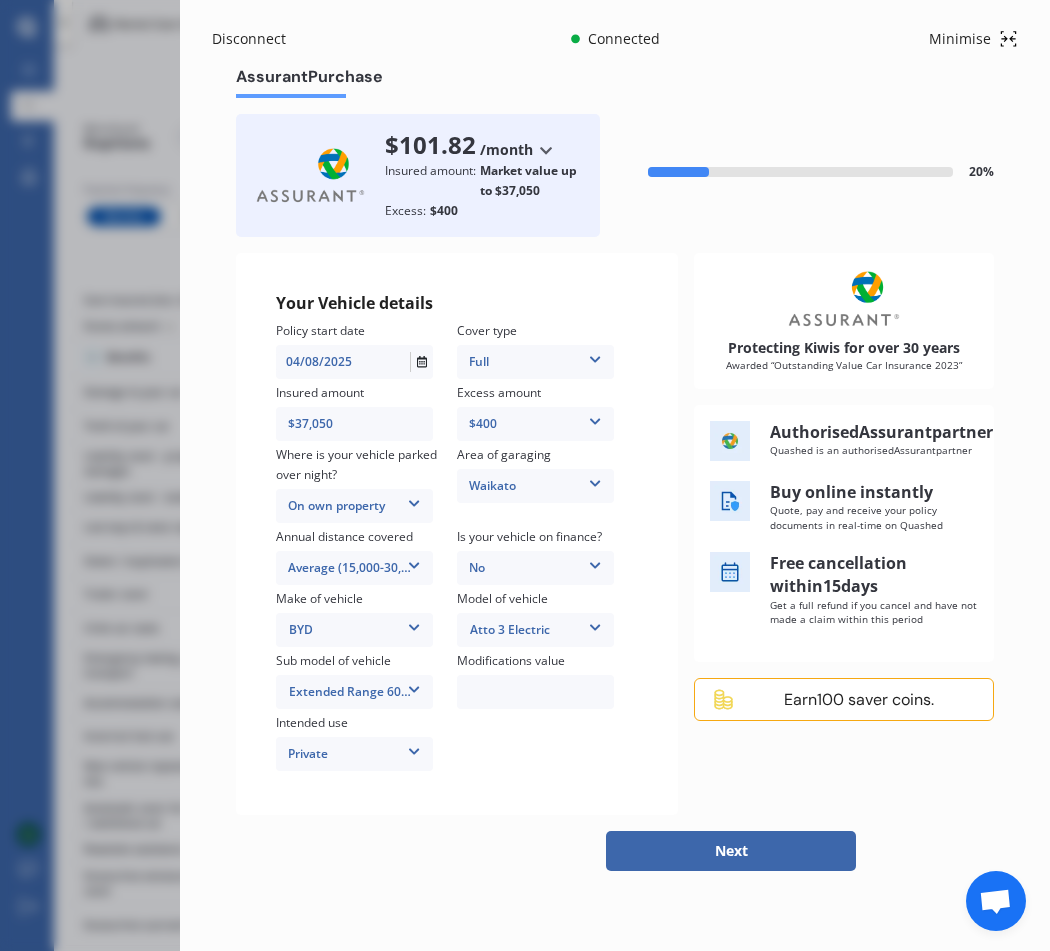 scroll, scrollTop: 158, scrollLeft: 0, axis: vertical 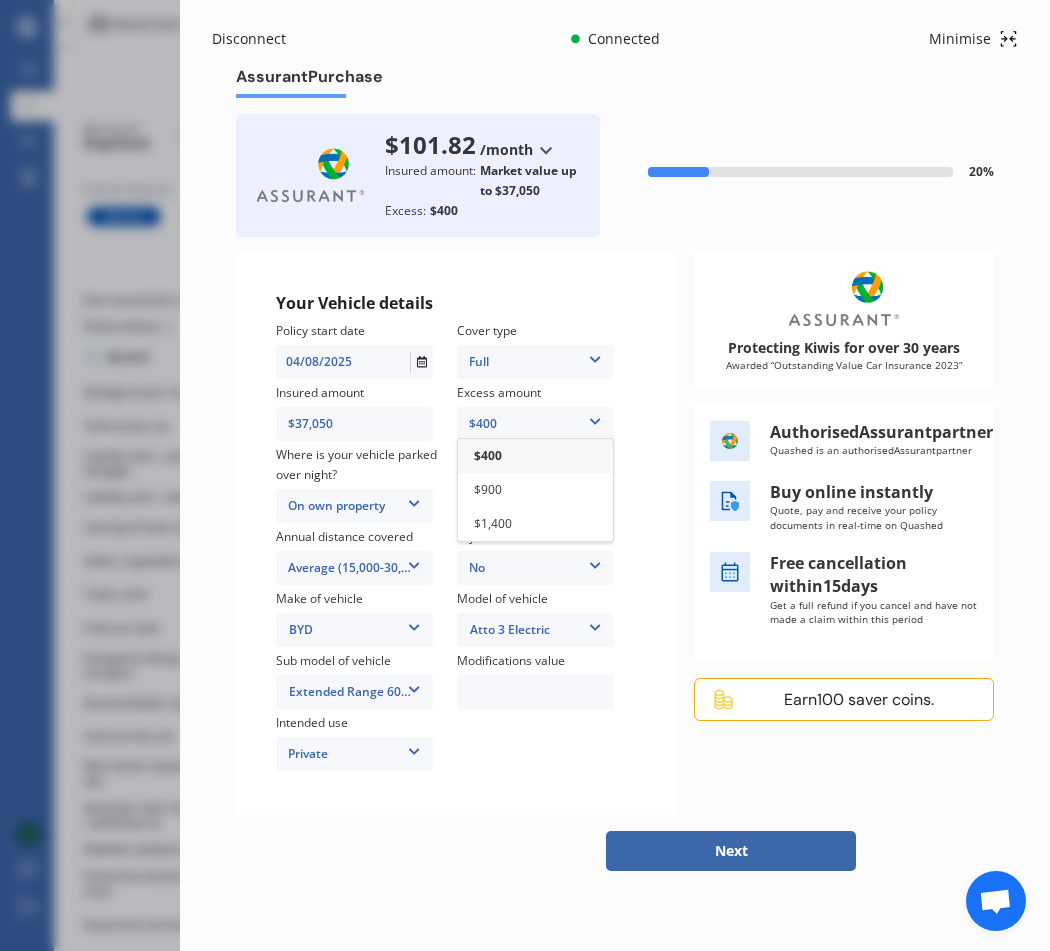 click on "Your Vehicle details Policy start date 04/08/2025 Cover type Full 3rd Party Full Insured amount $[AMOUNT] Excess amount $[AMOUNT] $[AMOUNT] $[AMOUNT] $[AMOUNT] Where is your vehicle parked over night? On own property In a garage On own property On street or road Area of garaging Waikato Auckland City Auckland West Country / Rodney / Gulf Islands Bay Of Plenty Canterbury Hawkes Bay Howick / Pakuranga / Beachlands Manawatu / Wanganui Manukau City Marlborough Nelson North Shore Northland Otago Poverty Bay Pukekohe / Franklin Southland Taranaki Waikato Wairarapa Waitakere Wellington West Coast Annual distance covered Average (15,000-30,000km per year) Low (less than 15,000km per year) Average (15,000-30,000km per year) High (30,000+km per year) Is your vehicle on finance? No No Yes Make of vehicle BYD AC ALFA ROMEO ASTON MARTIN AUDI AUSTIN BEDFORD Bentley BMW BYD CADILLAC CAN-AM CHERY CHEVROLET CHRYSLER Citroen CRUISEAIR CUPRA DAEWOO DAIHATSU DAIMLER DAMON DIAHATSU DODGE EXOCET FACTORY FIVE FERRARI FIAT Fiord FLEETWOOD FORD FOTON ZX" at bounding box center [457, 534] 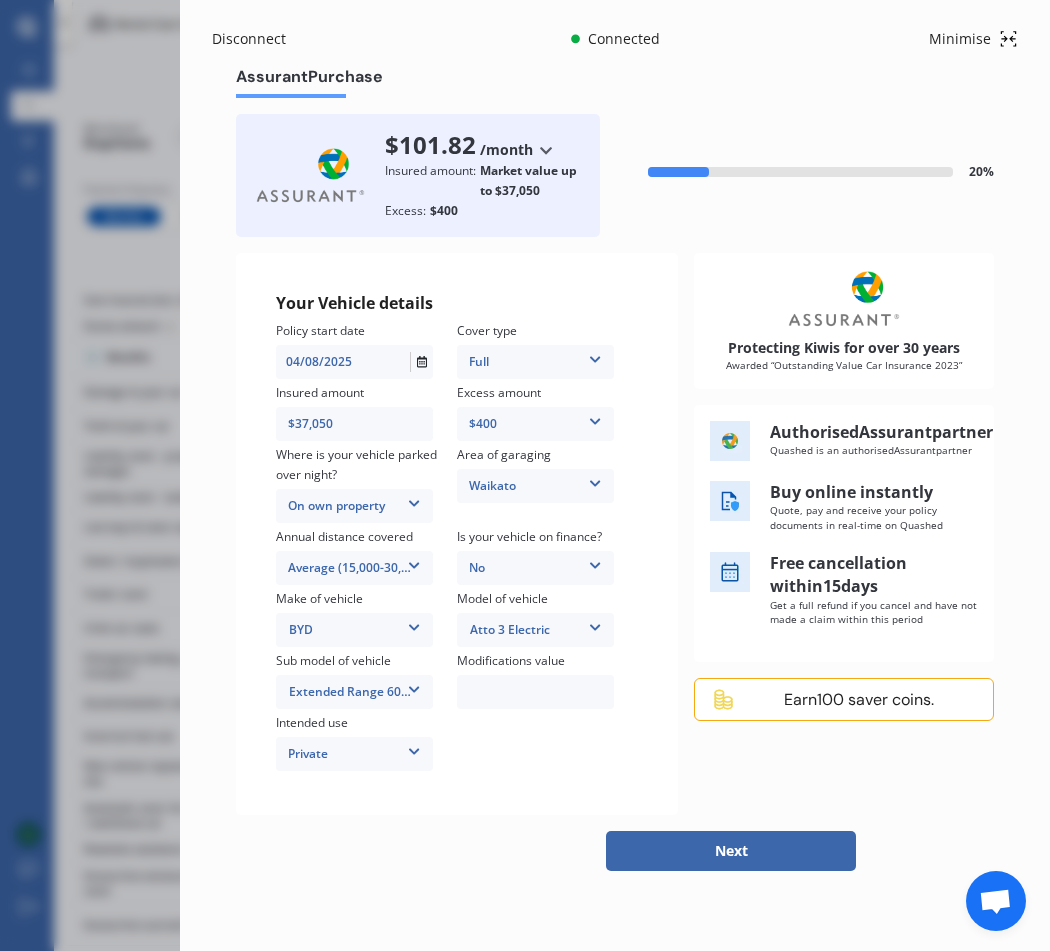 click on "Next" at bounding box center (731, 851) 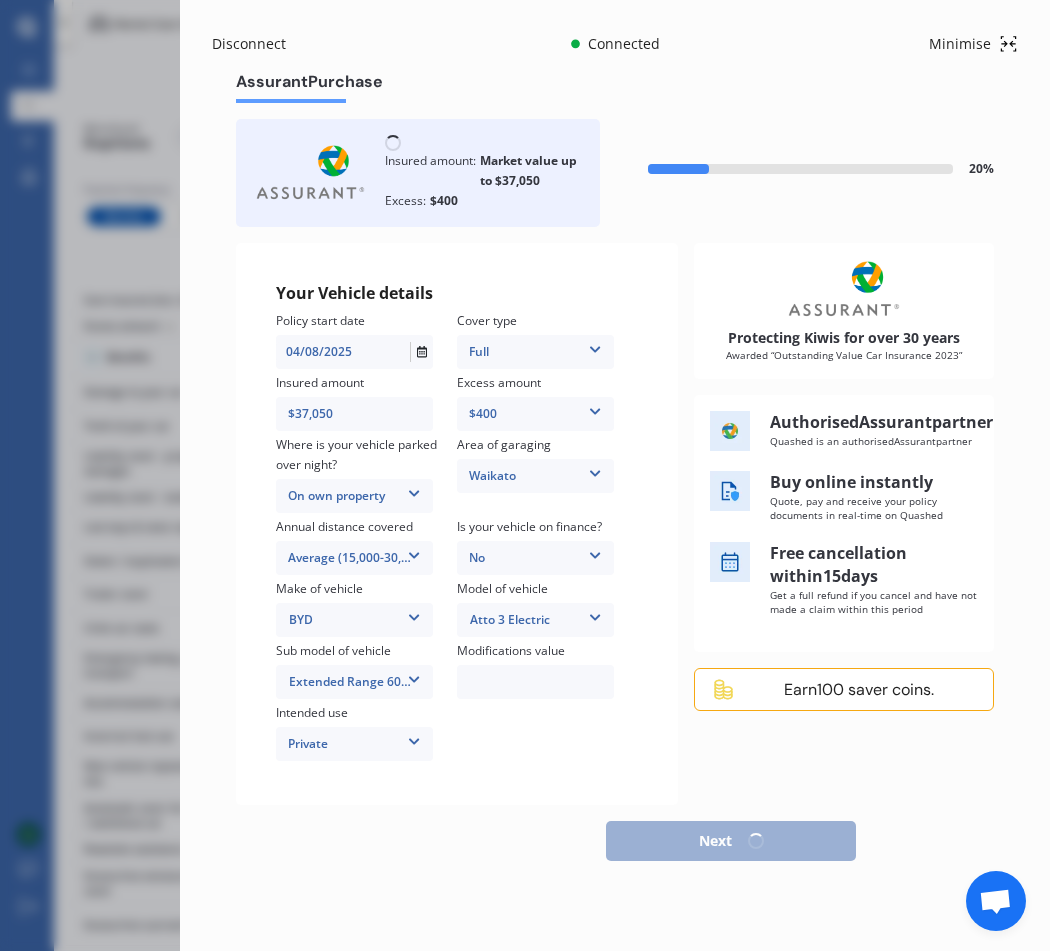 scroll, scrollTop: 150, scrollLeft: 0, axis: vertical 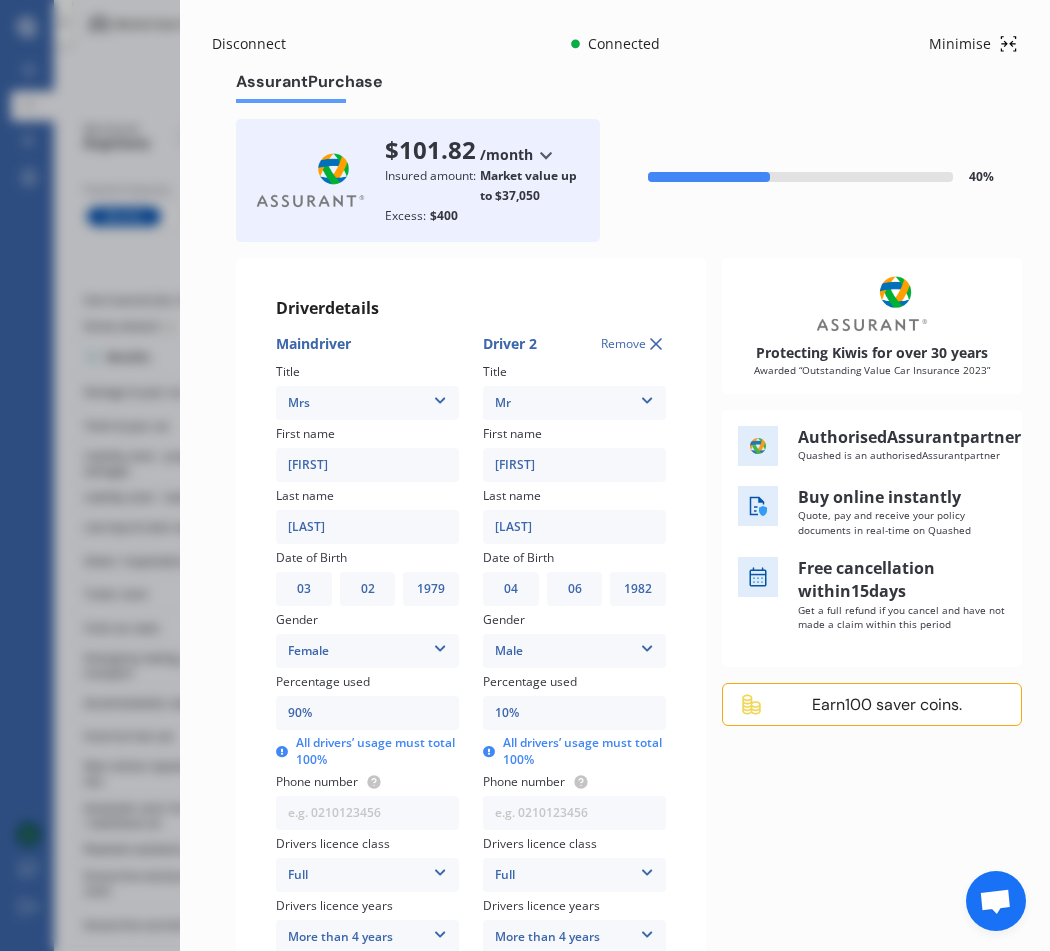 drag, startPoint x: 709, startPoint y: 827, endPoint x: 803, endPoint y: 245, distance: 589.5422 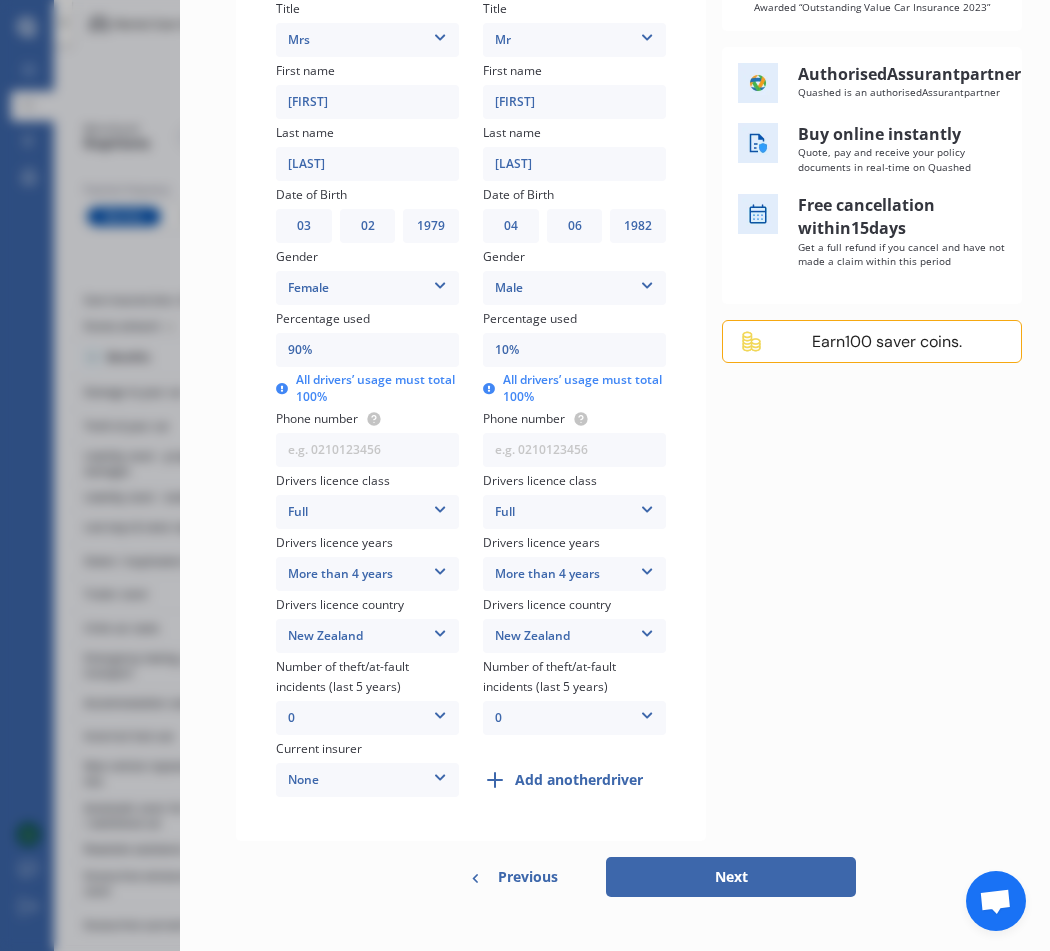 scroll, scrollTop: 372, scrollLeft: 0, axis: vertical 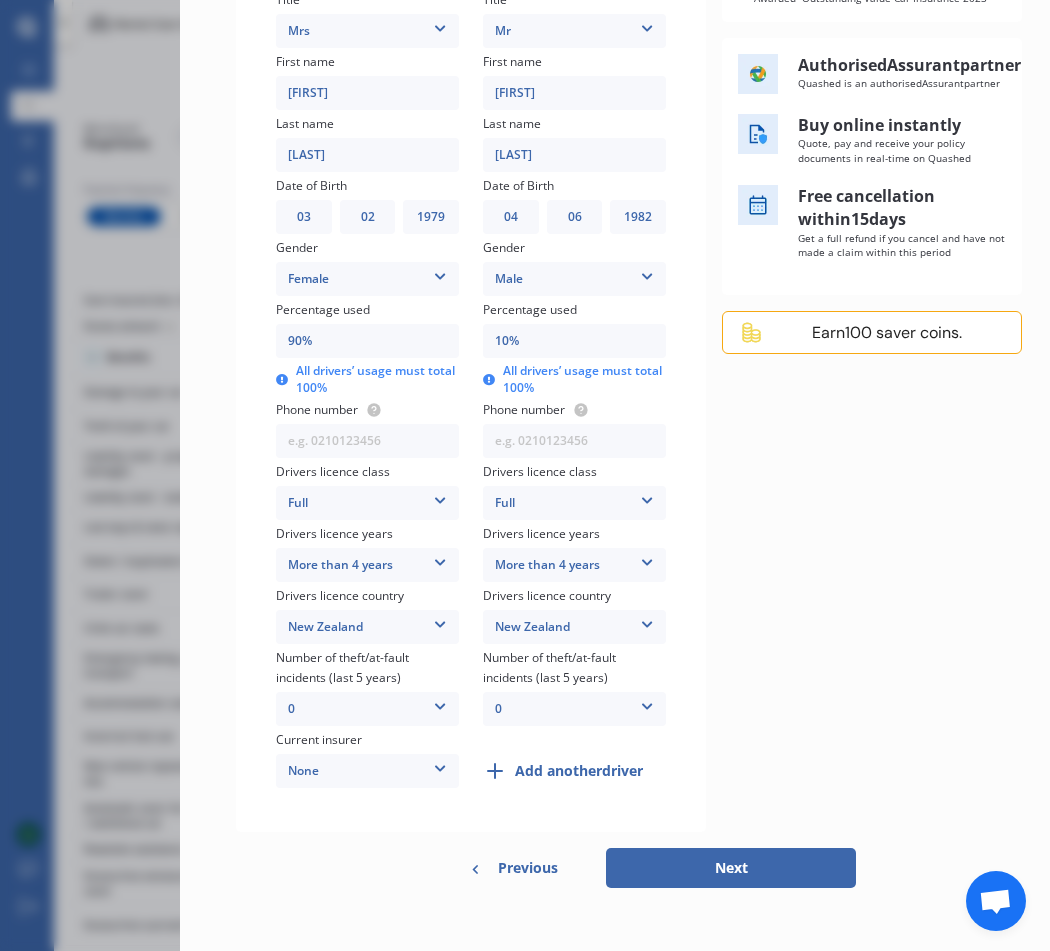 click on "Next" at bounding box center (731, 868) 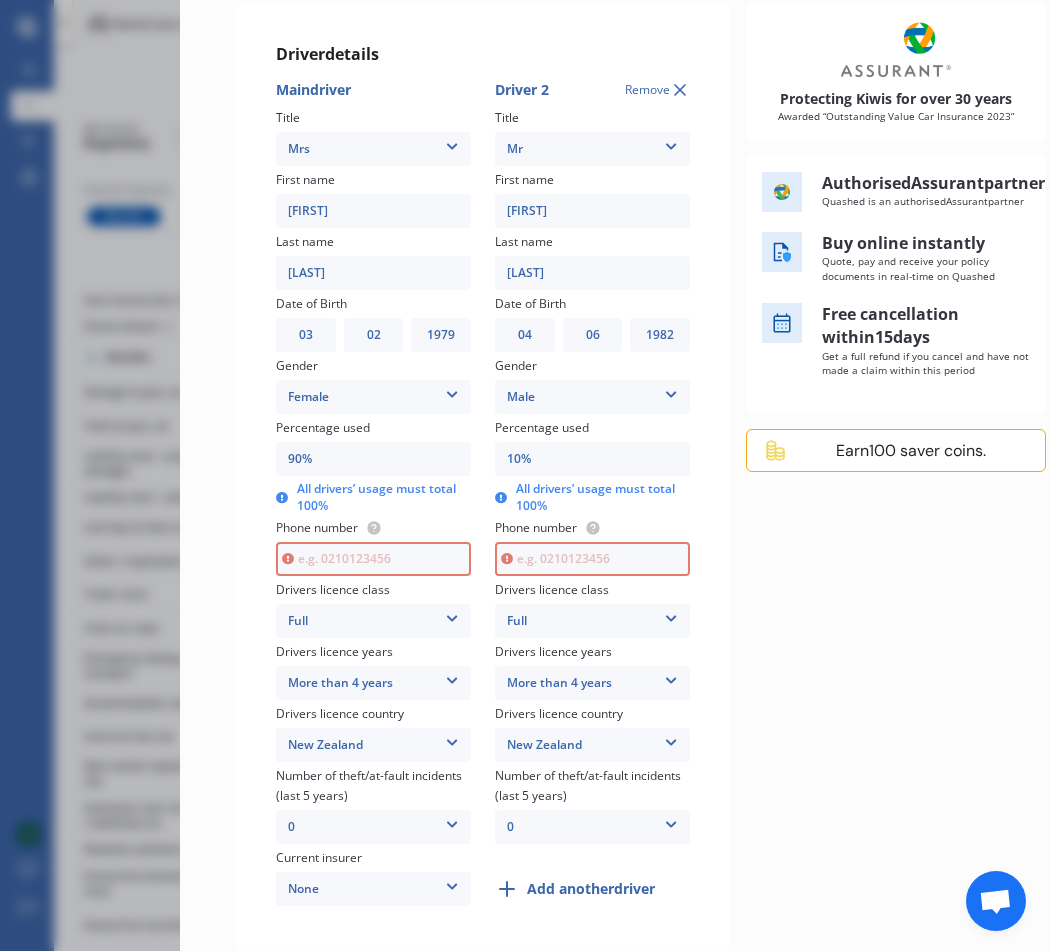 scroll, scrollTop: 83, scrollLeft: 0, axis: vertical 